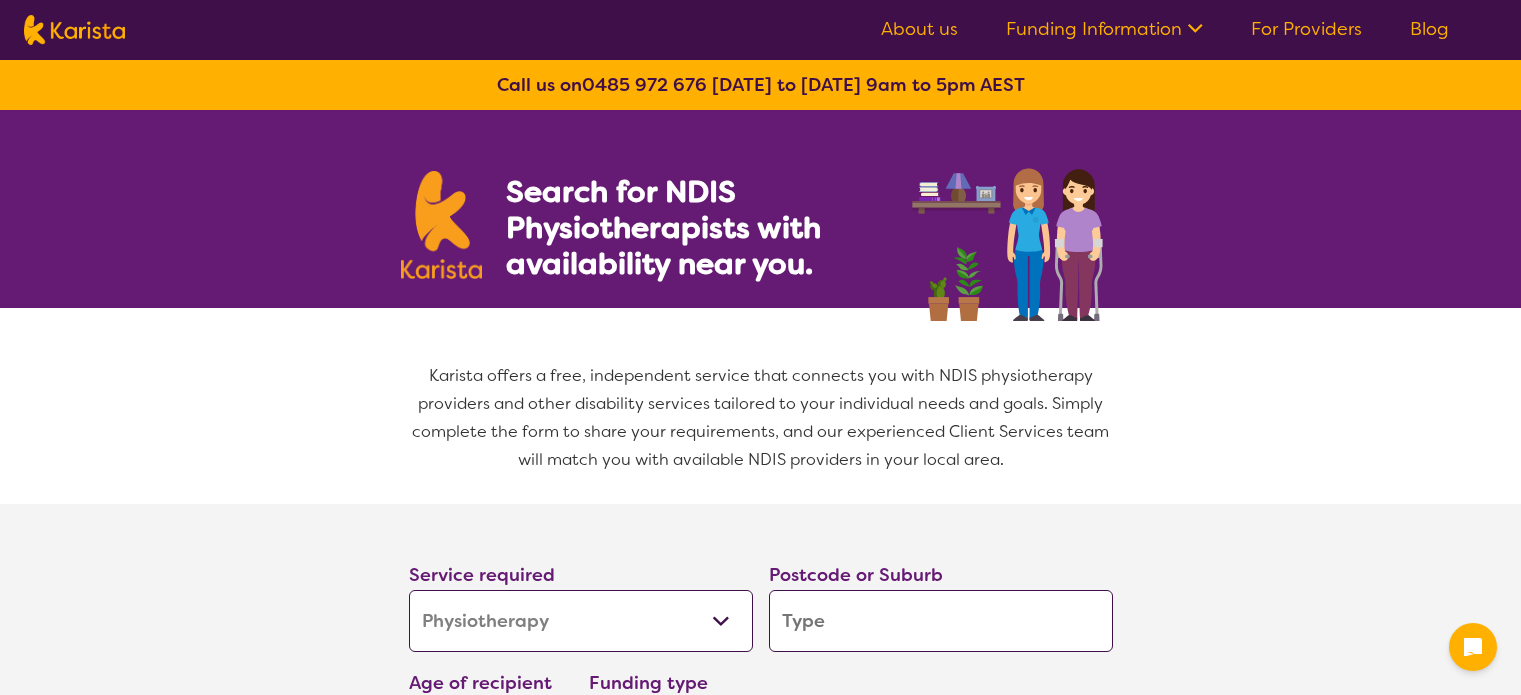 select on "Physiotherapy" 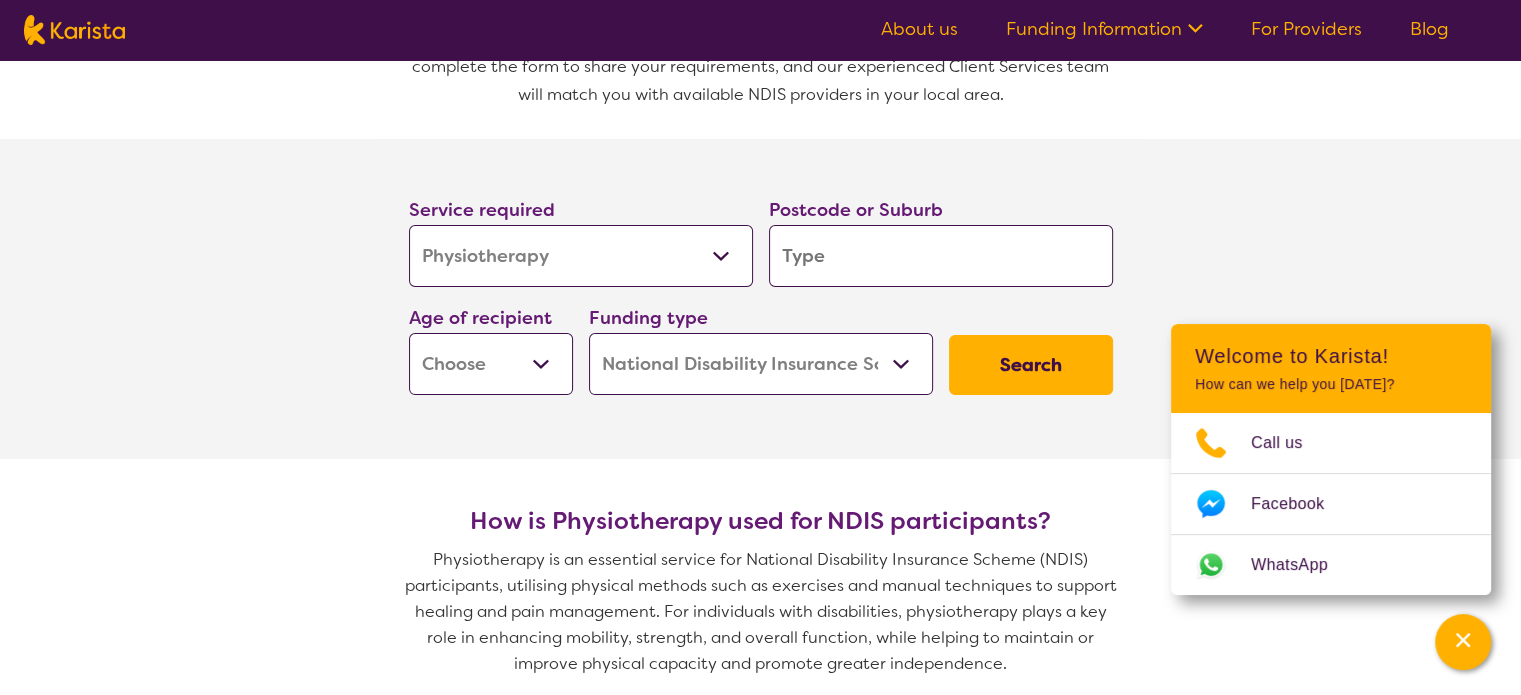 scroll, scrollTop: 400, scrollLeft: 0, axis: vertical 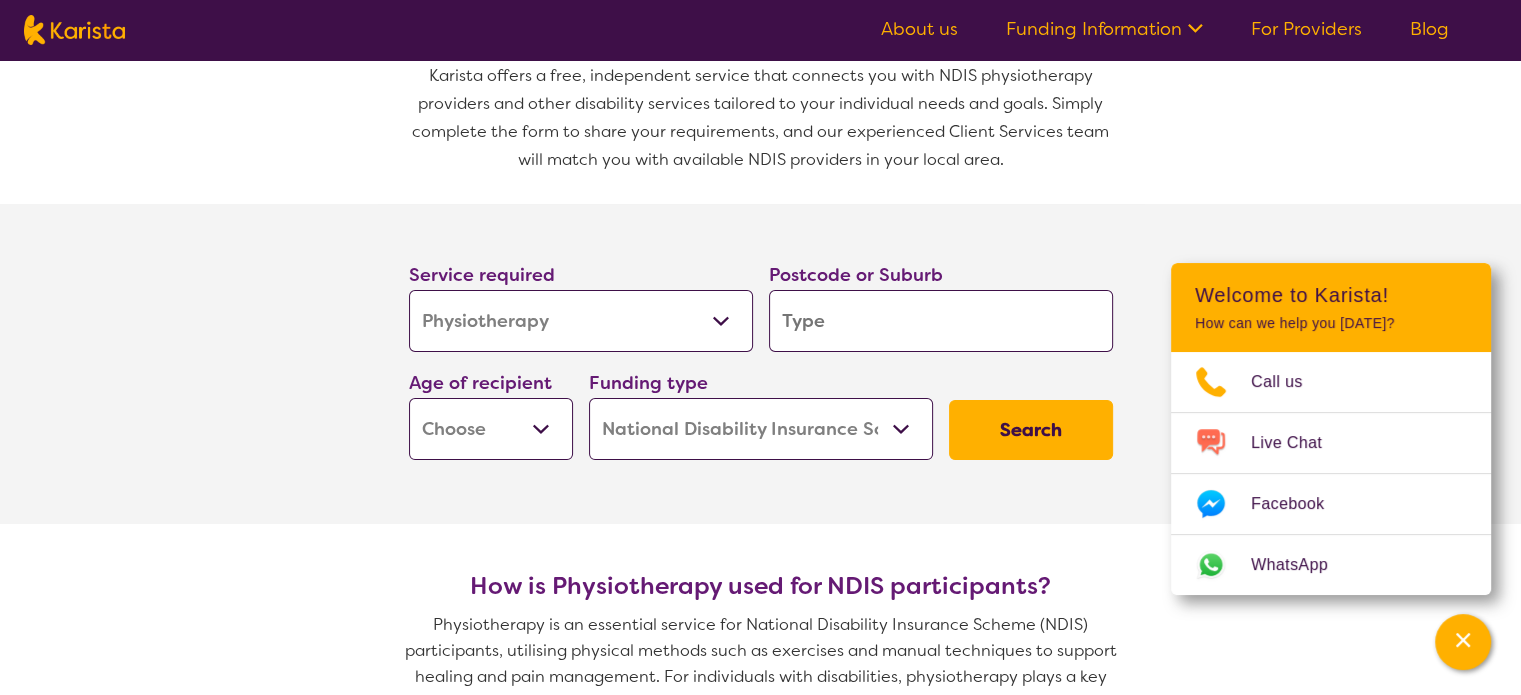click at bounding box center [941, 321] 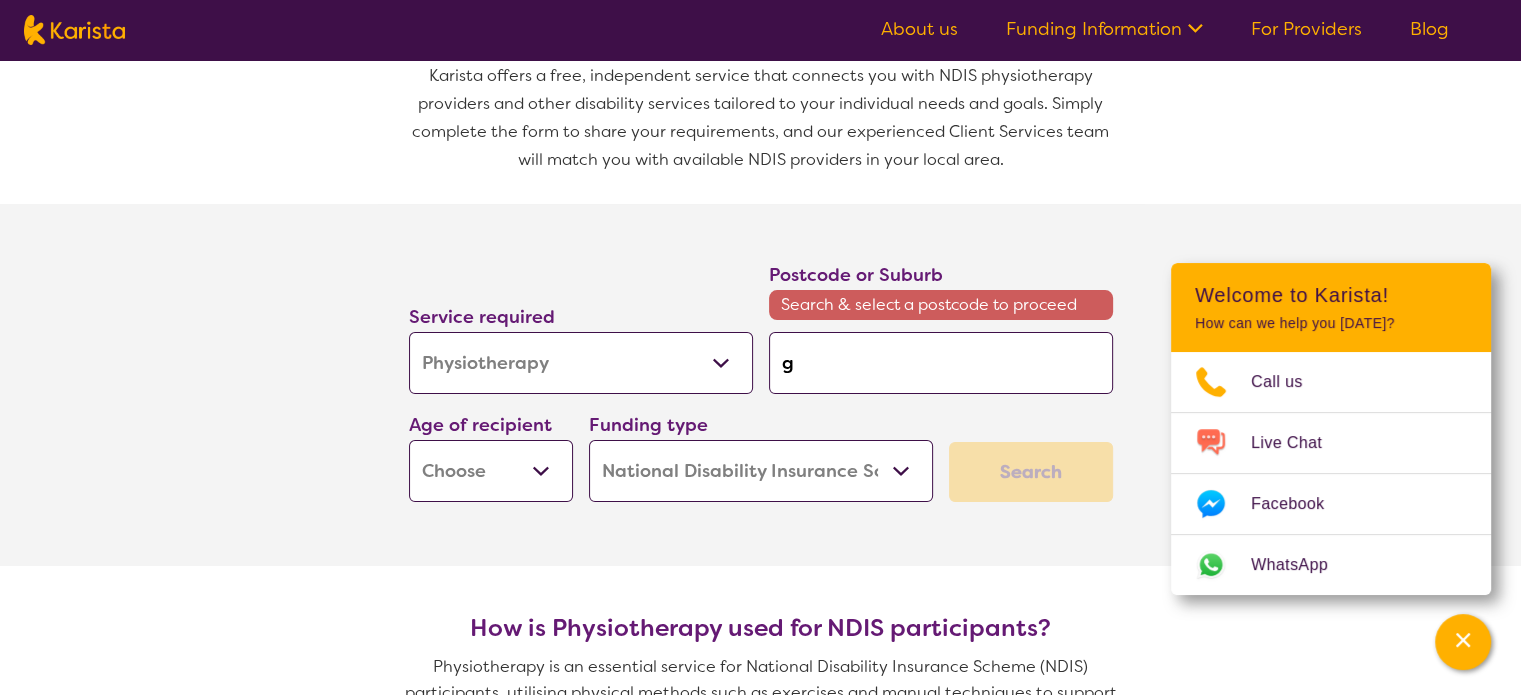 type on "ga" 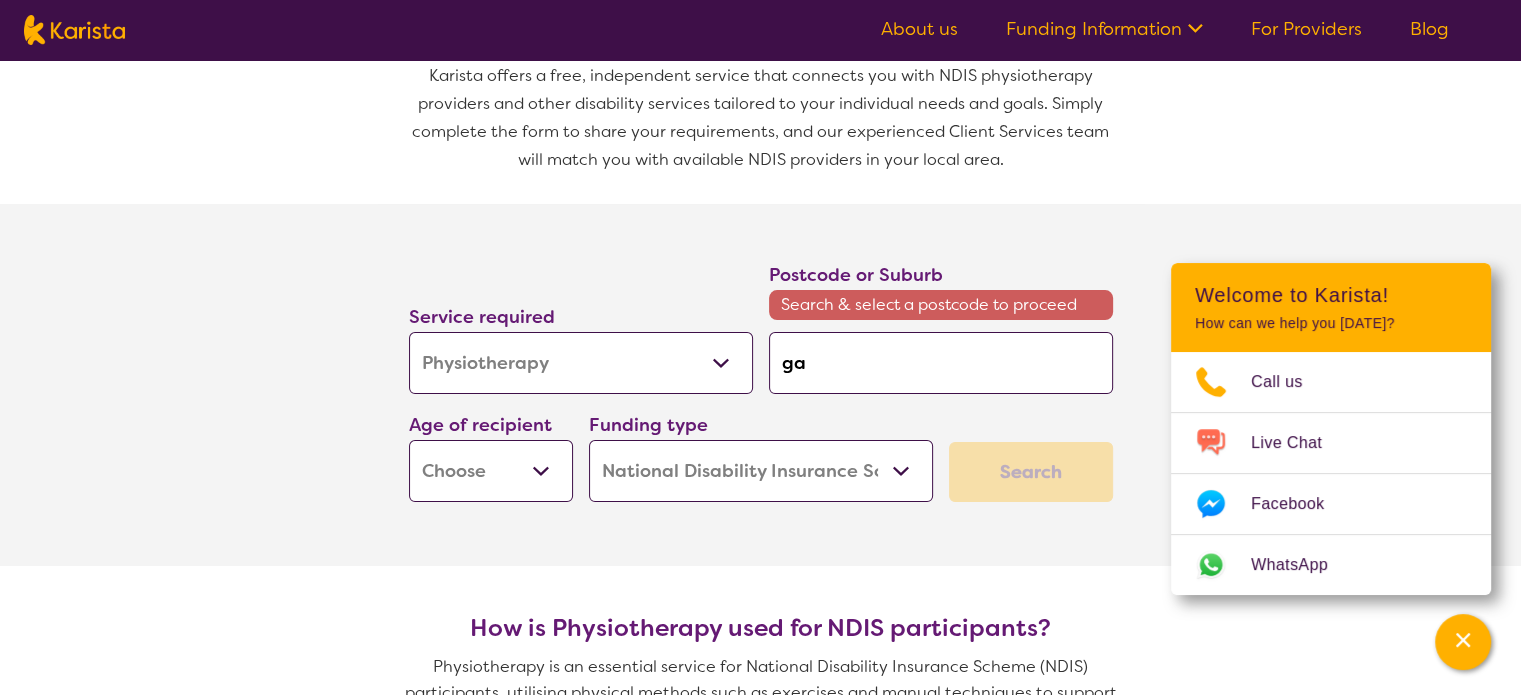 type on "[PERSON_NAME]" 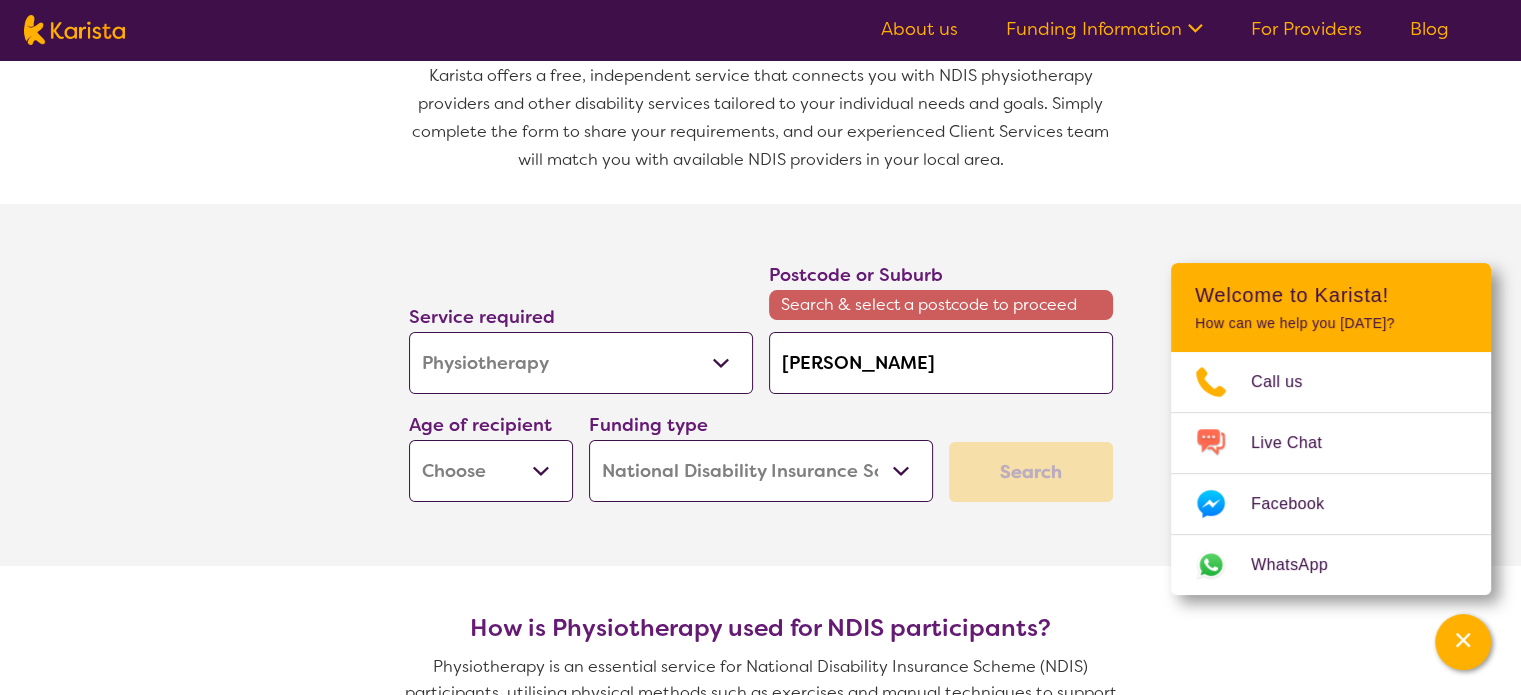 type on "gawl" 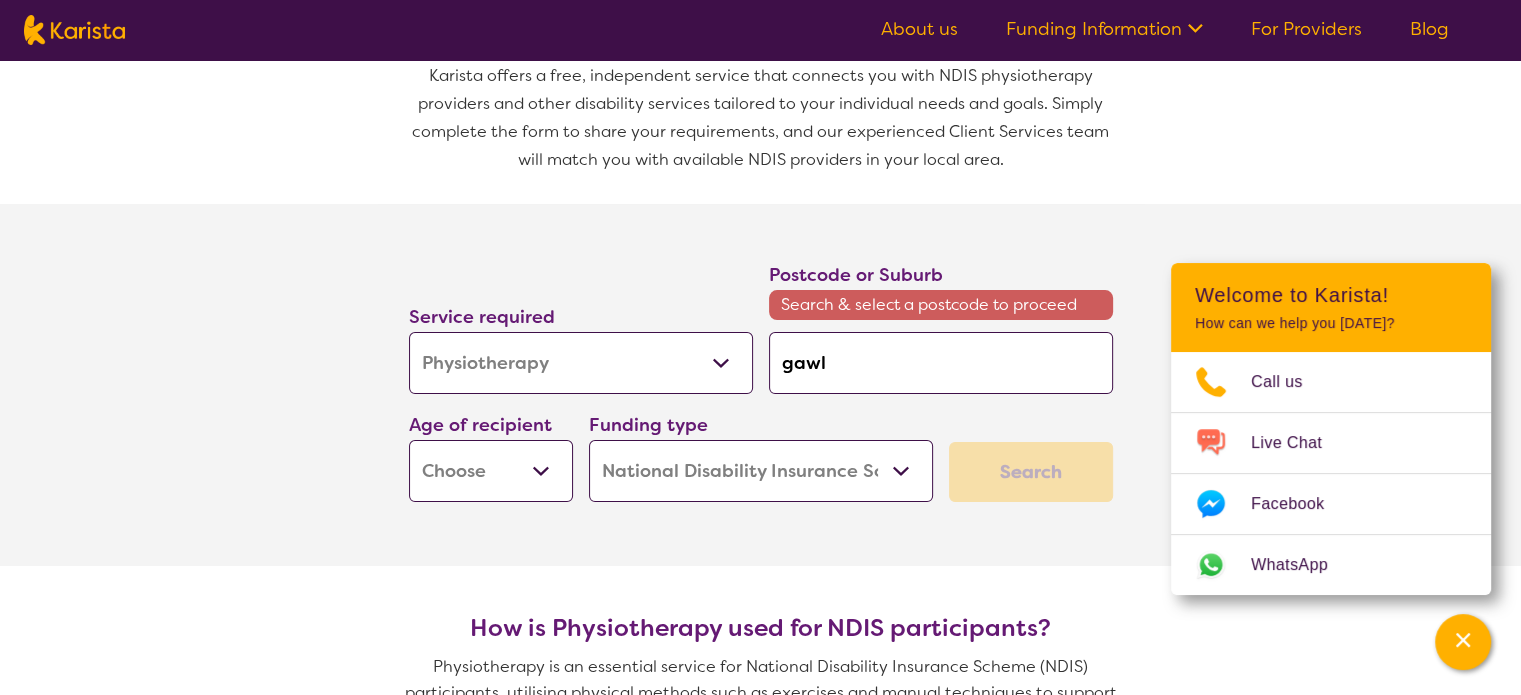 type on "[PERSON_NAME]" 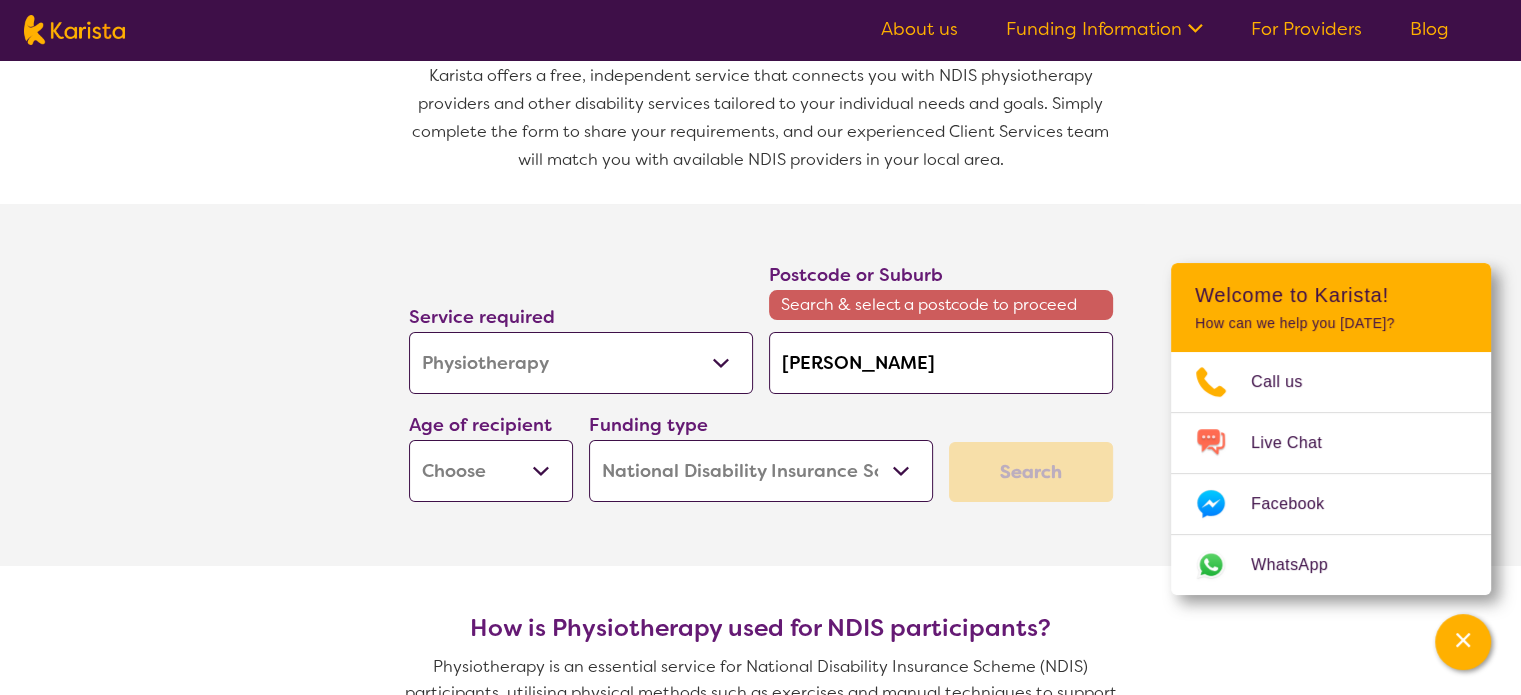 type on "gawler" 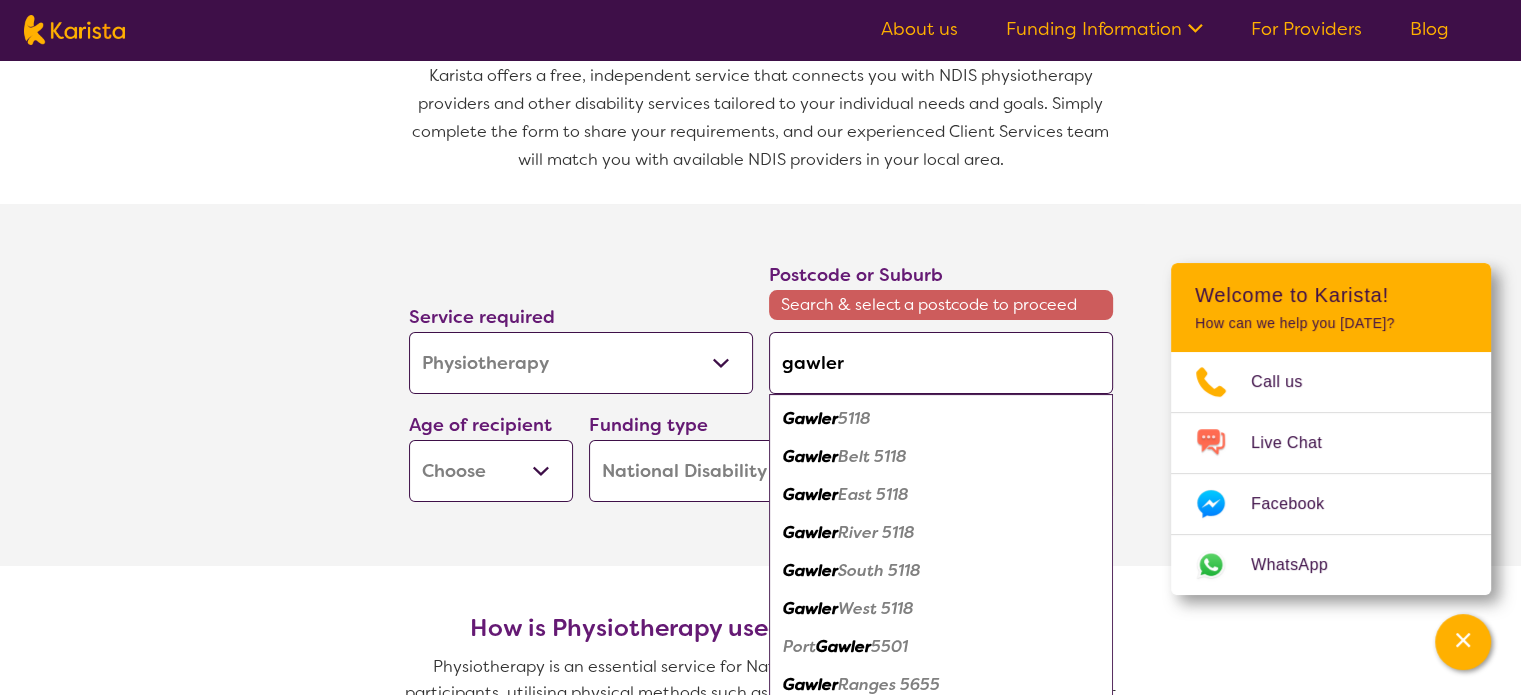 click on "Gawler  5118" at bounding box center [941, 419] 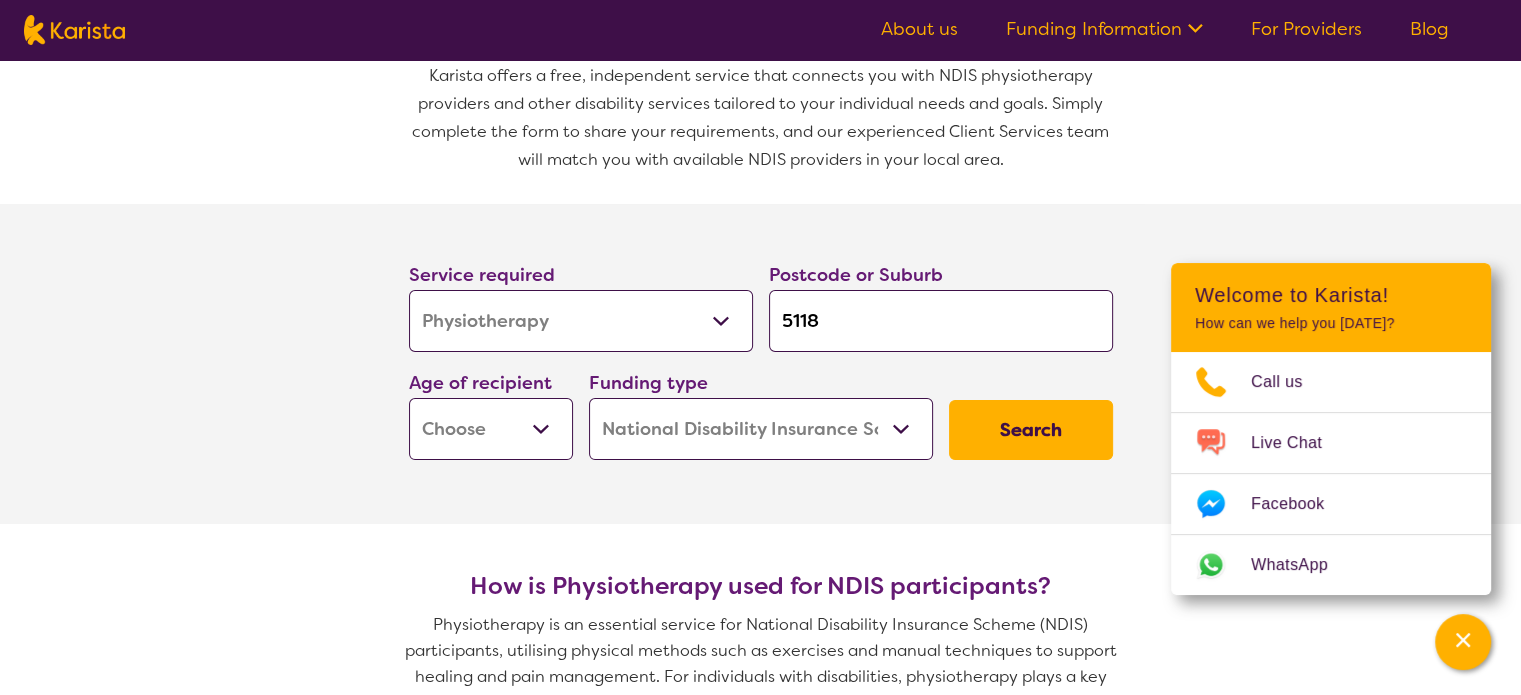 click on "Search" at bounding box center [1031, 430] 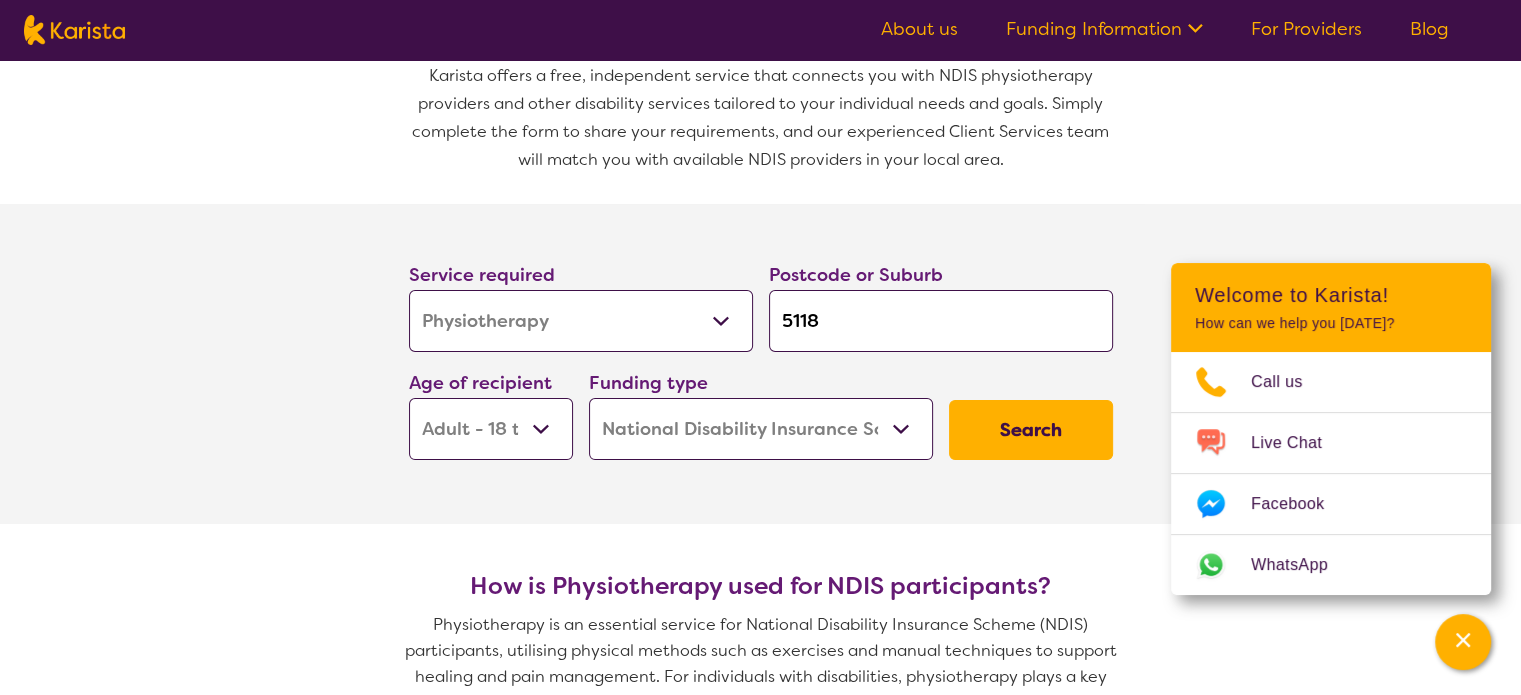 click on "Early Childhood - 0 to 9 Child - 10 to 11 Adolescent - 12 to 17 Adult - 18 to 64 Aged - [DEMOGRAPHIC_DATA]+" at bounding box center [491, 429] 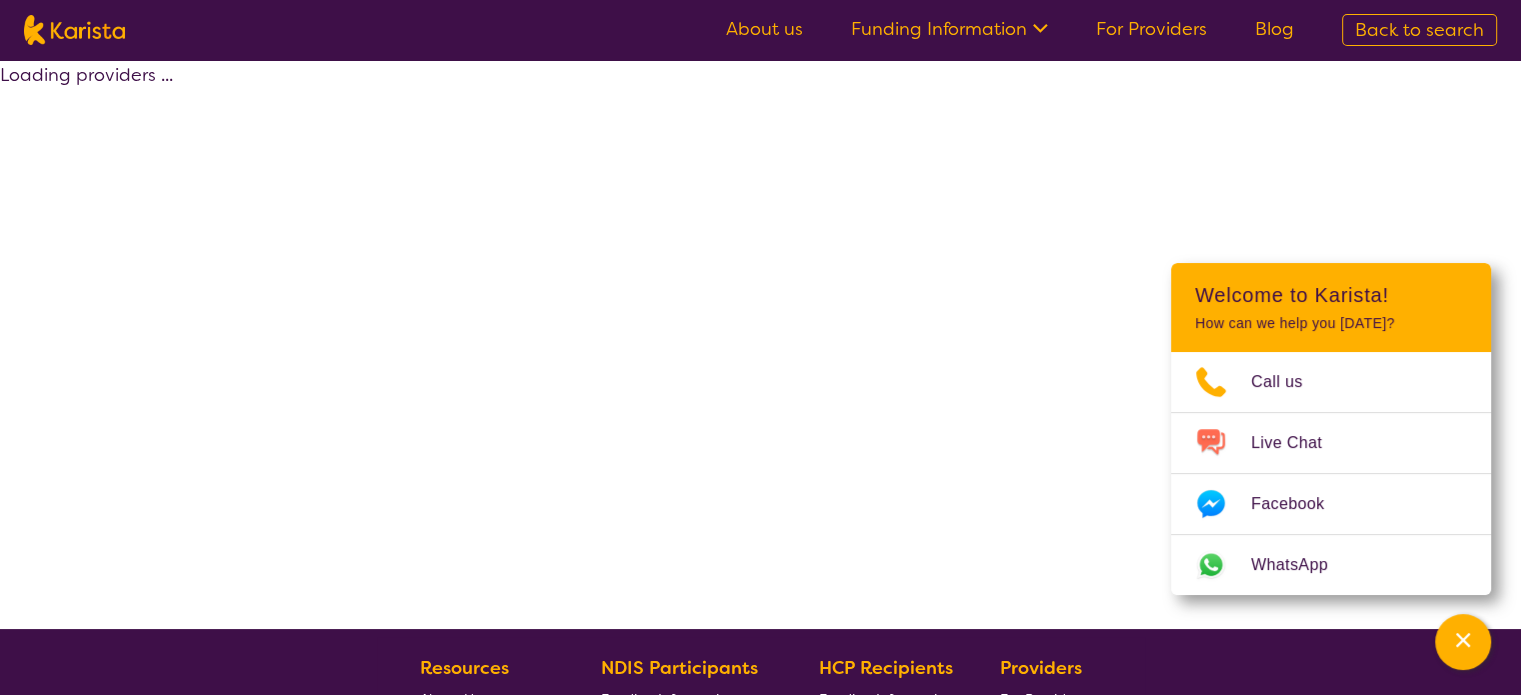 select on "by_score" 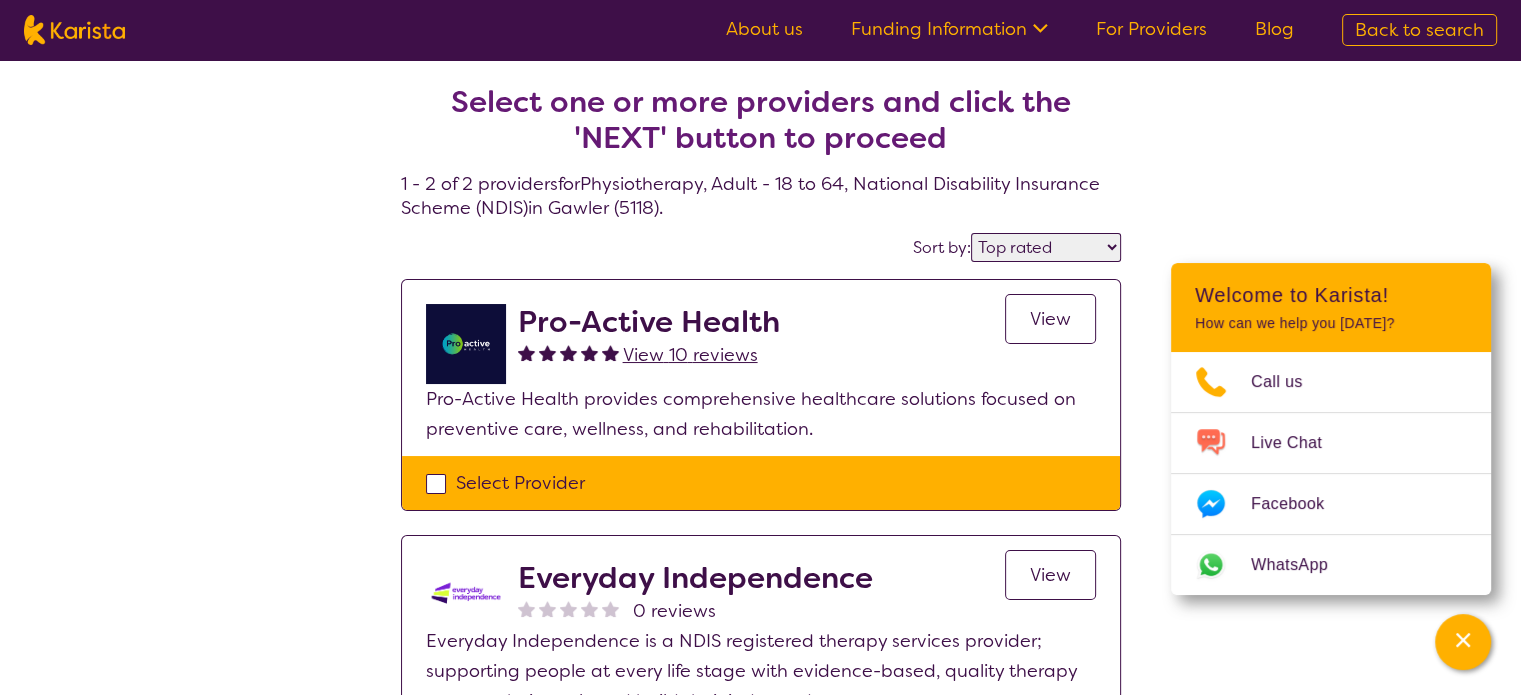 click on "Pro-Active Health" at bounding box center [649, 322] 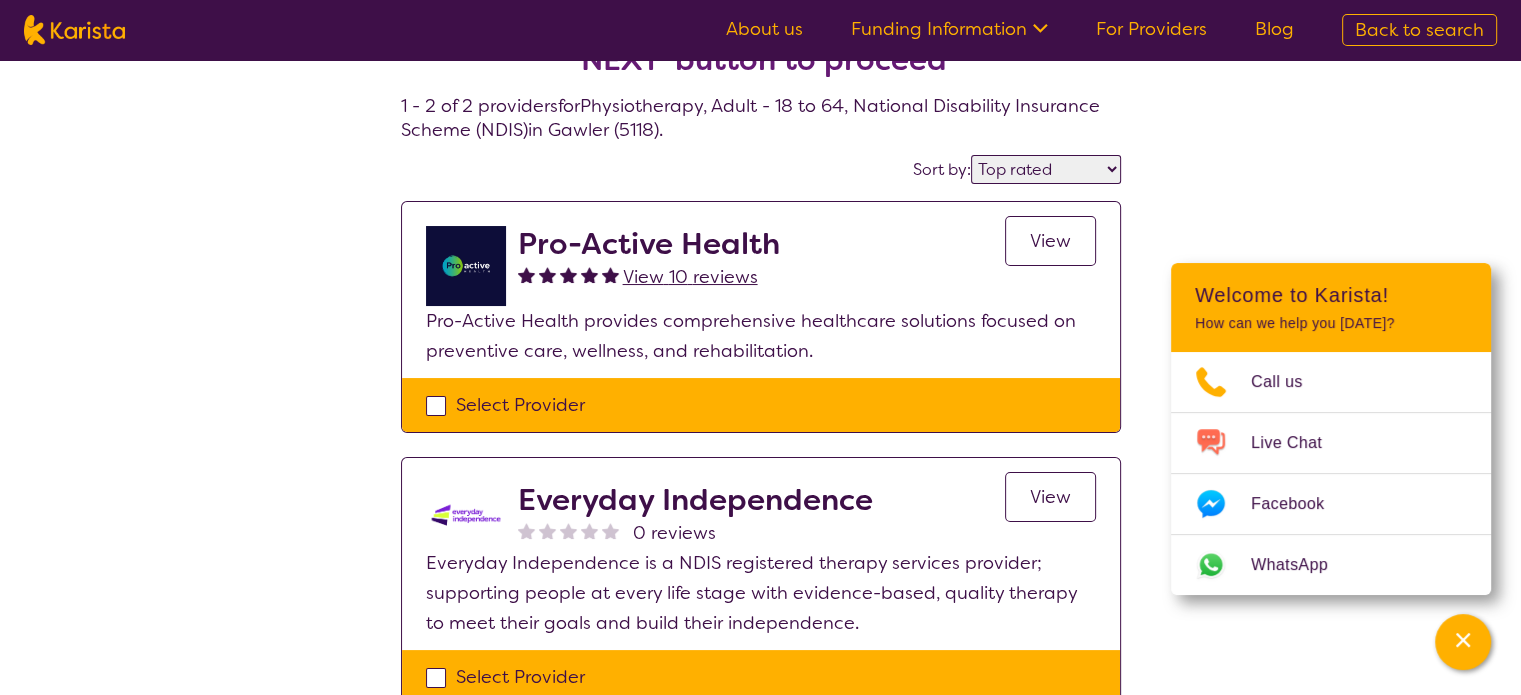 scroll, scrollTop: 400, scrollLeft: 0, axis: vertical 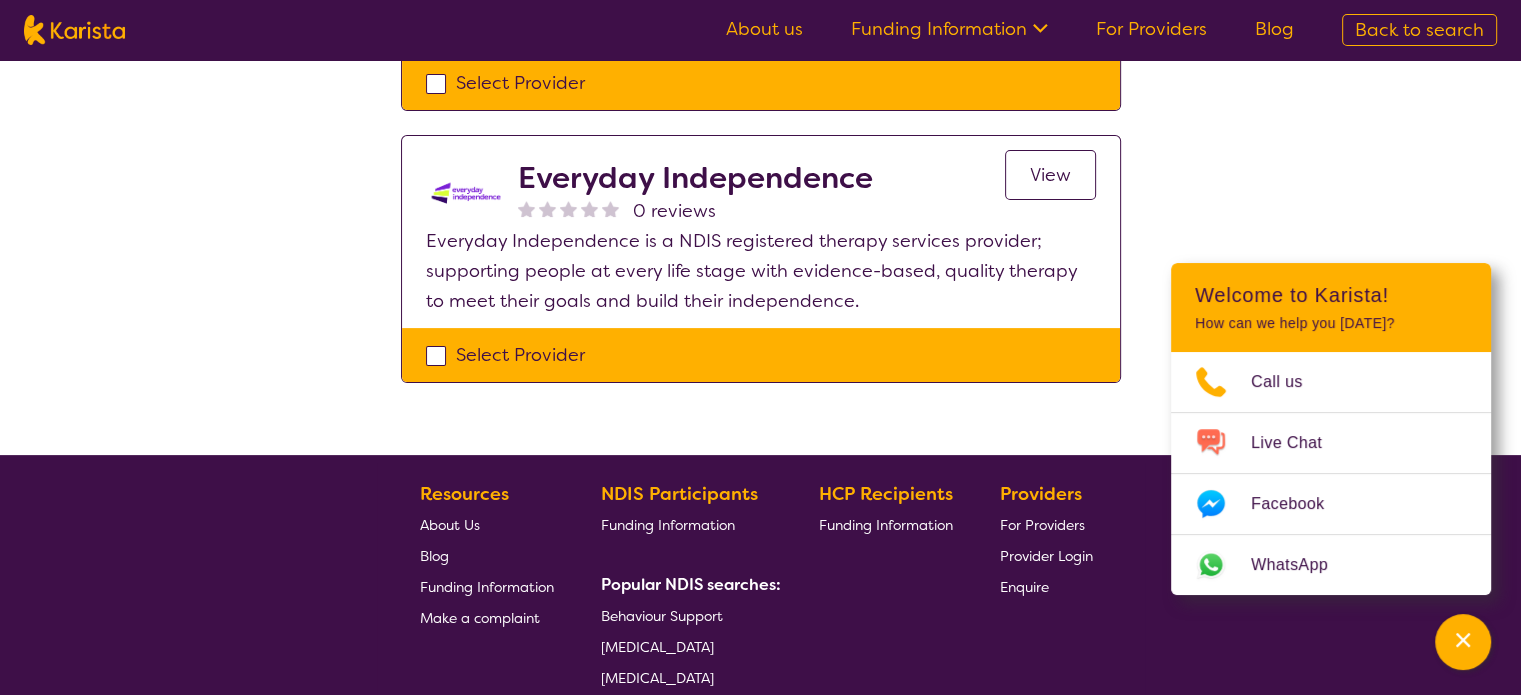 click on "Everyday Independence" at bounding box center (695, 178) 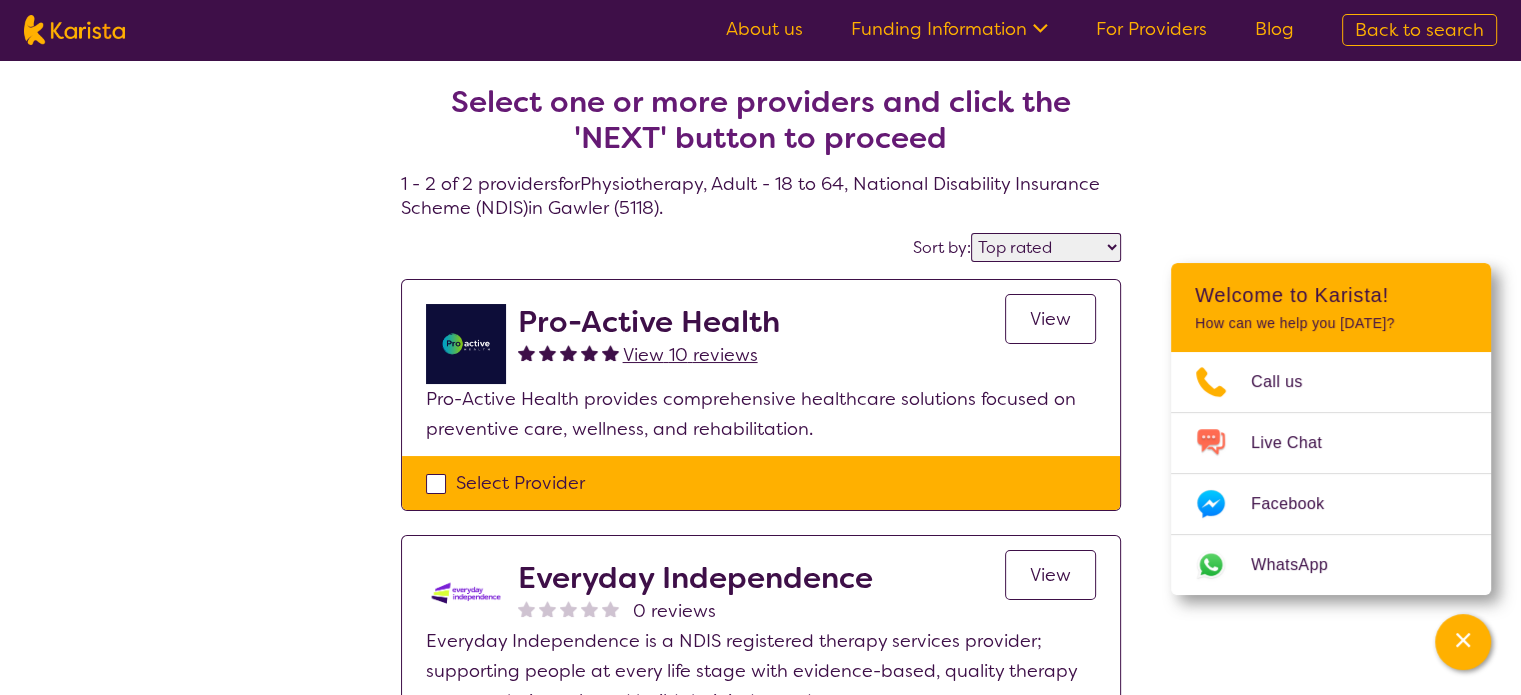 scroll, scrollTop: 300, scrollLeft: 0, axis: vertical 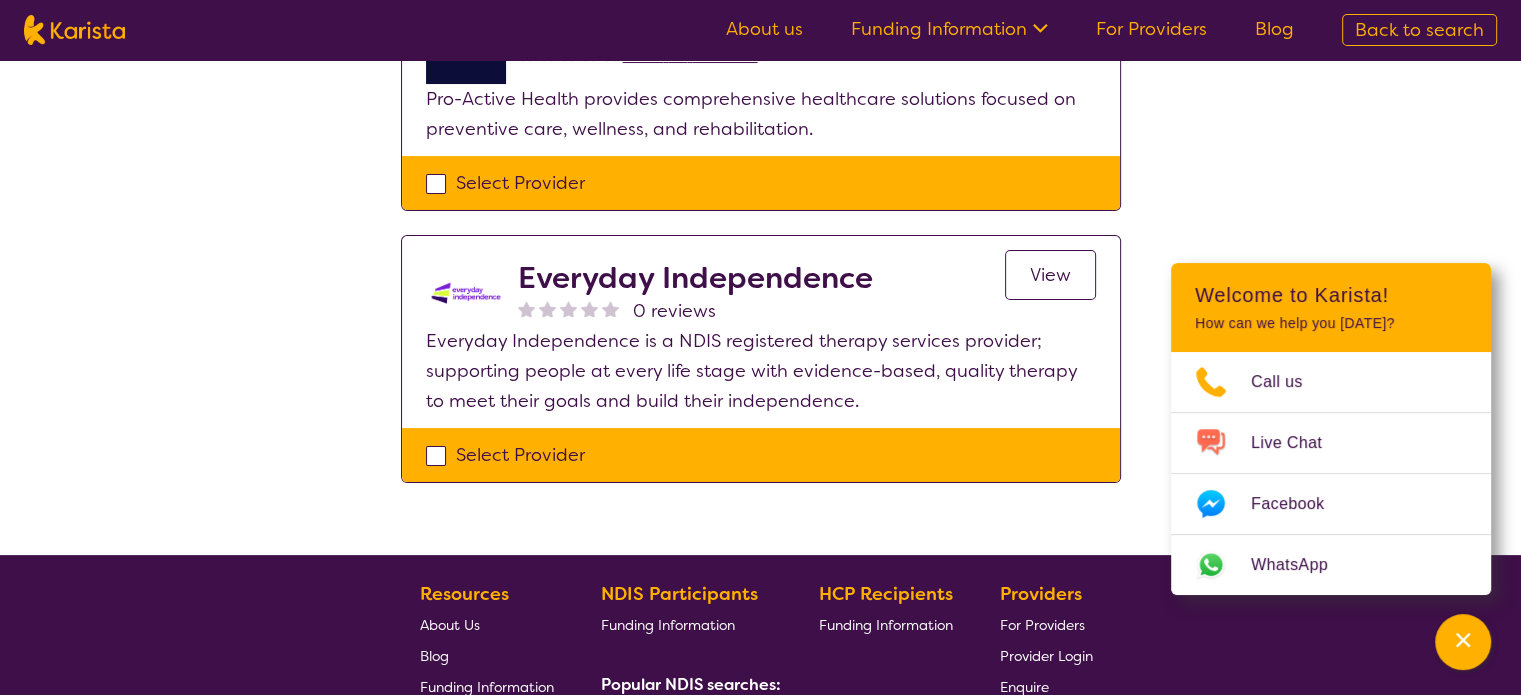 select on "Physiotherapy" 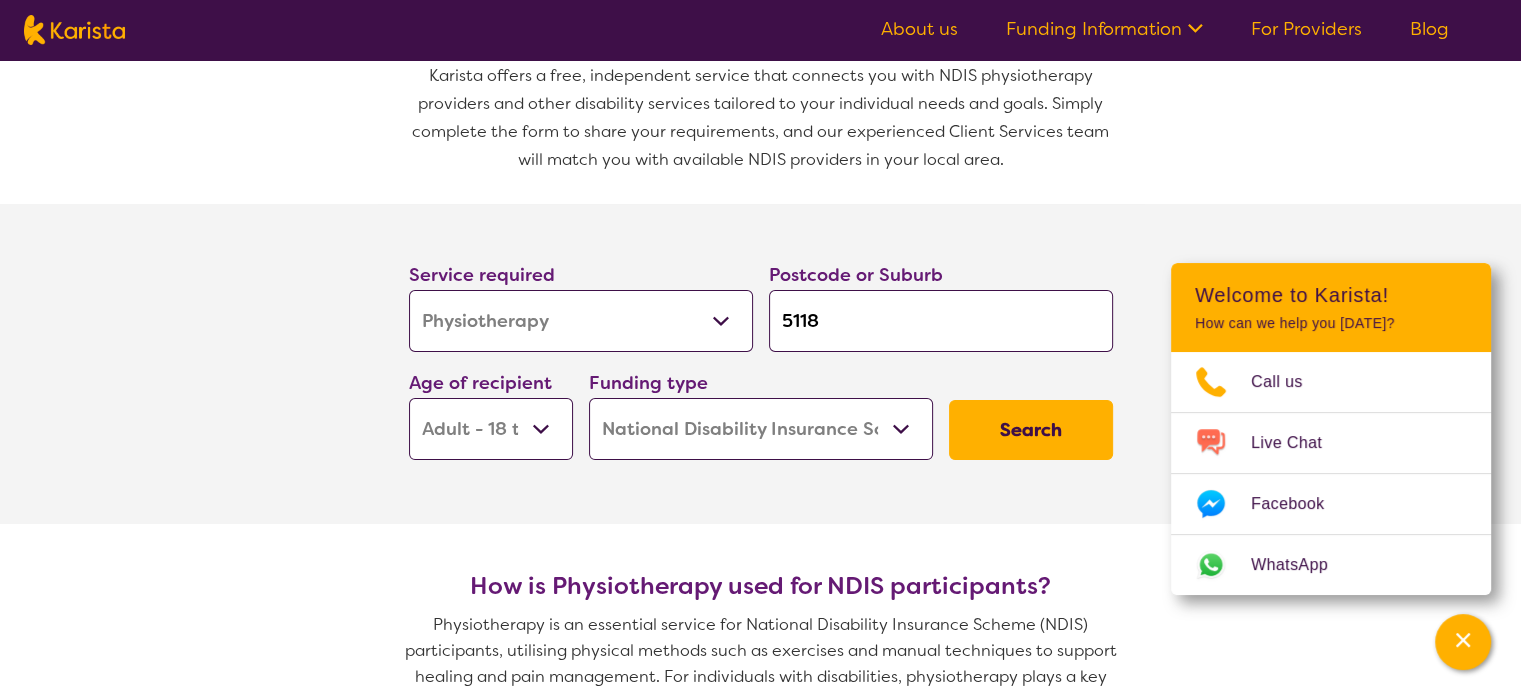 click on "Early Childhood - 0 to 9 Child - 10 to 11 Adolescent - 12 to 17 Adult - 18 to 64 Aged - [DEMOGRAPHIC_DATA]+" at bounding box center [491, 429] 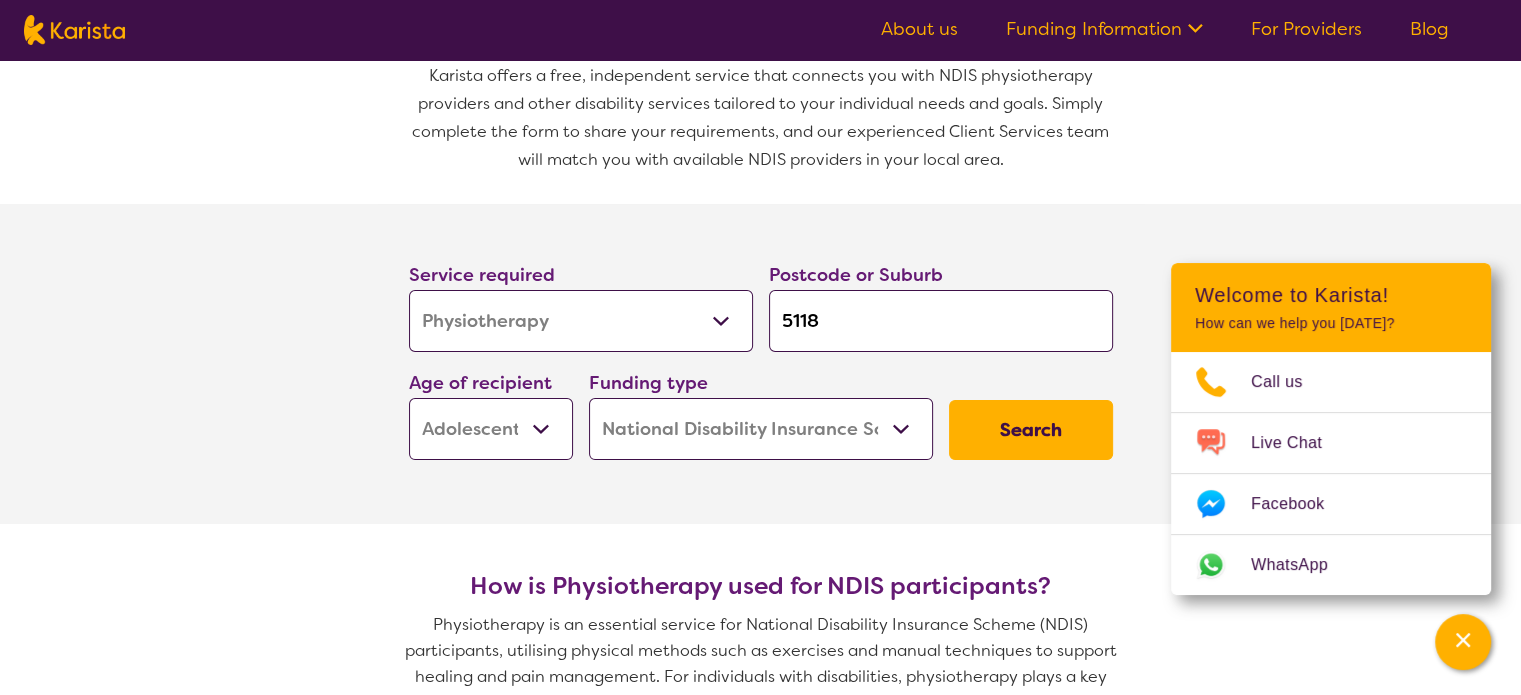 click on "Early Childhood - 0 to 9 Child - 10 to 11 Adolescent - 12 to 17 Adult - 18 to 64 Aged - [DEMOGRAPHIC_DATA]+" at bounding box center [491, 429] 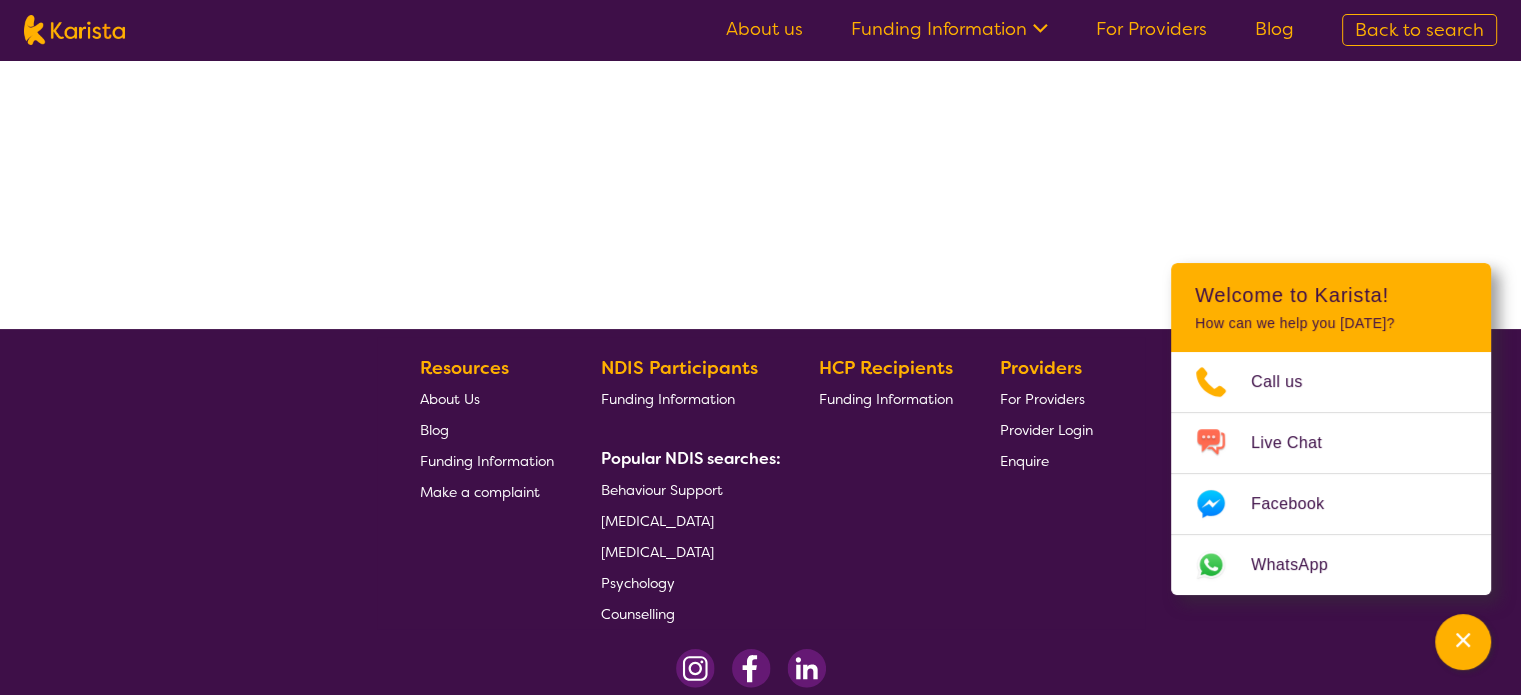 scroll, scrollTop: 0, scrollLeft: 0, axis: both 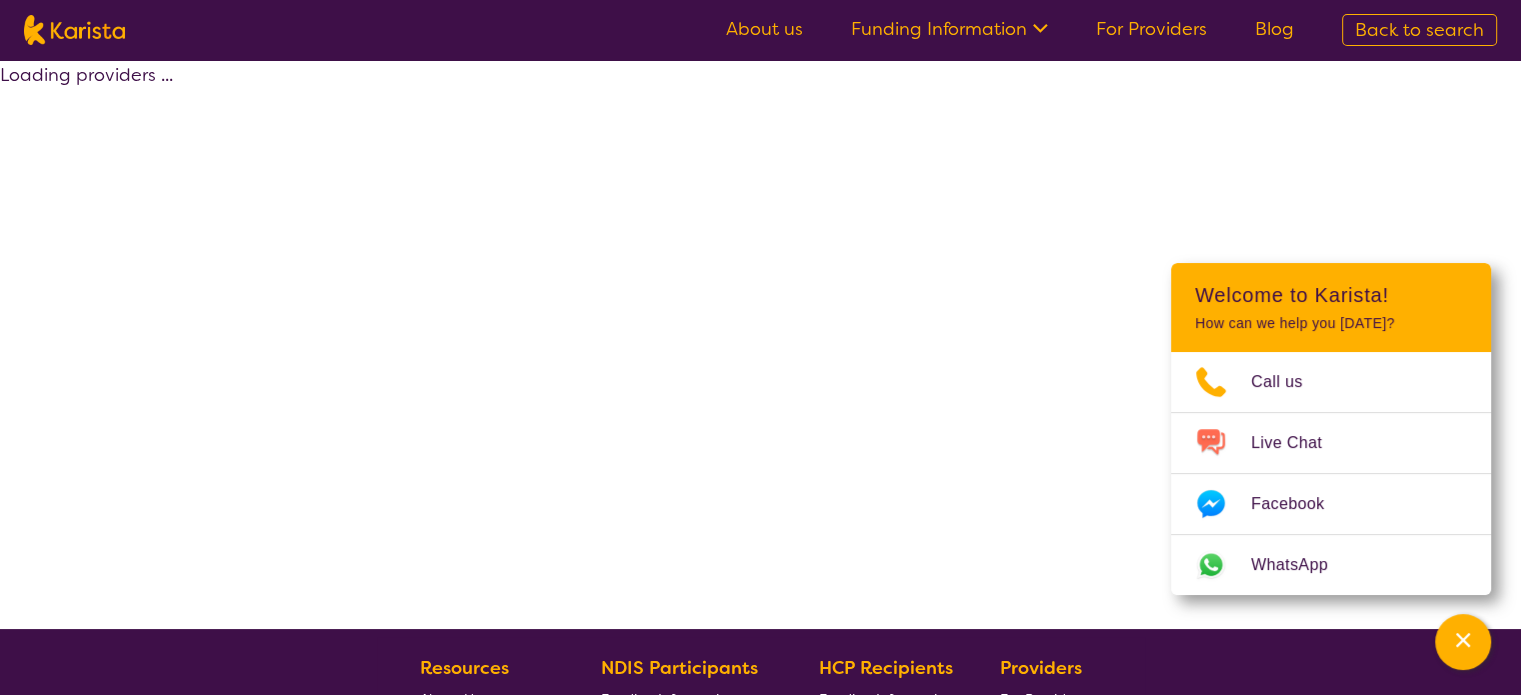 select on "by_score" 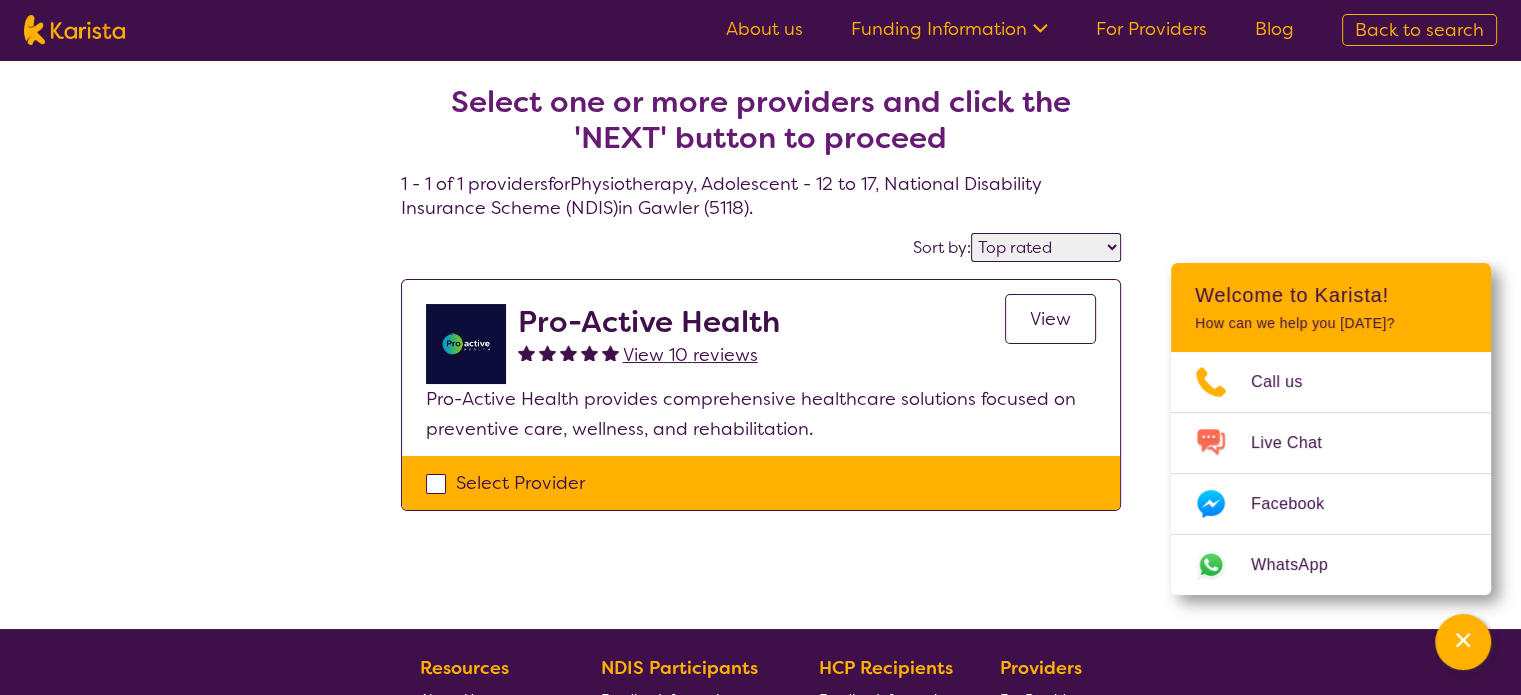 click on "View" at bounding box center (1050, 319) 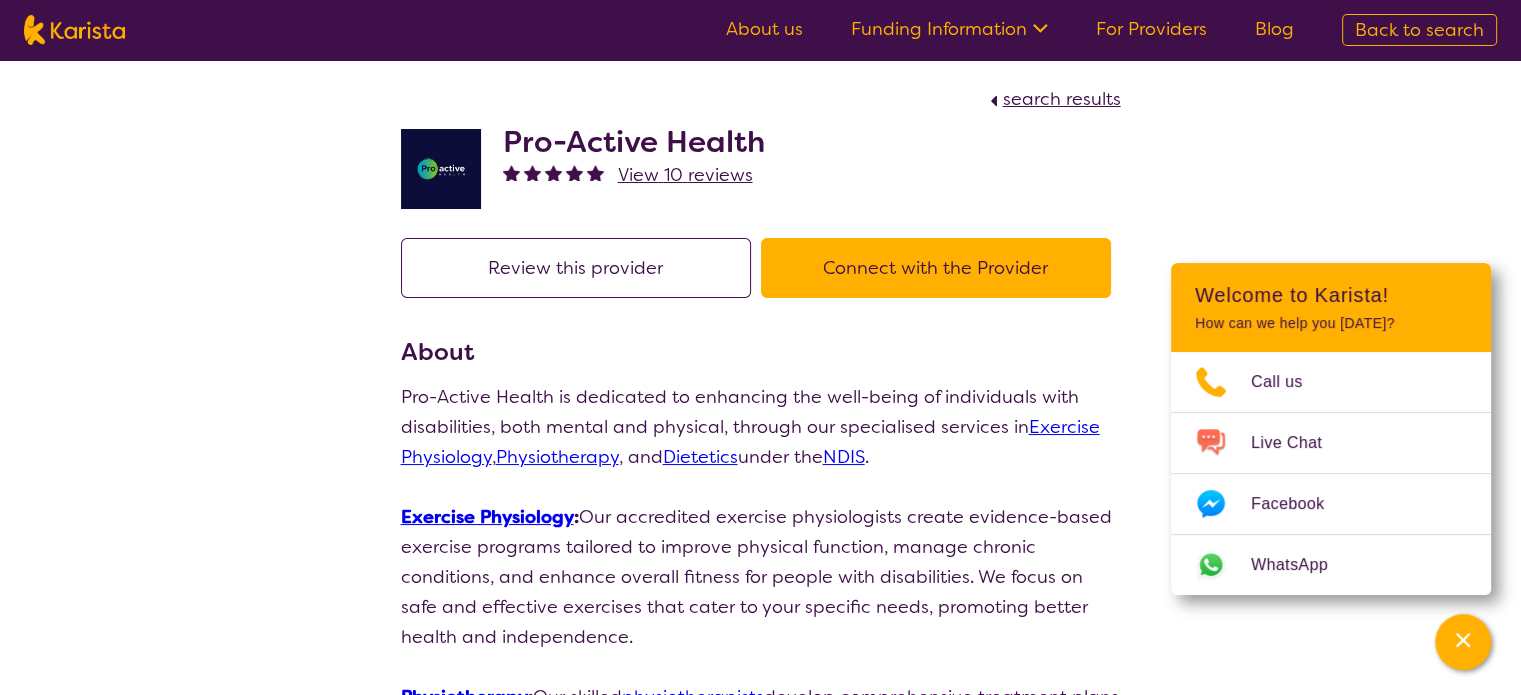 click on "Pro-Active Health" at bounding box center (634, 142) 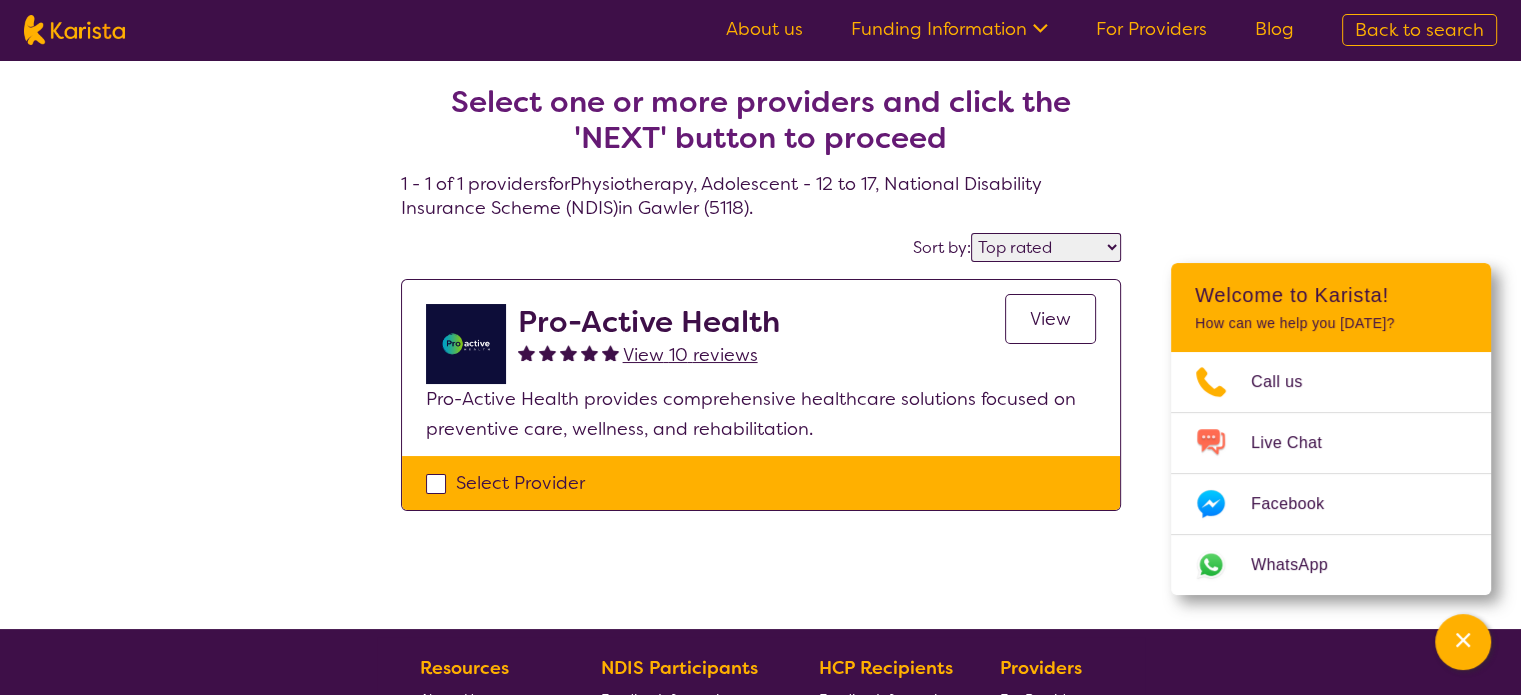 scroll, scrollTop: 300, scrollLeft: 0, axis: vertical 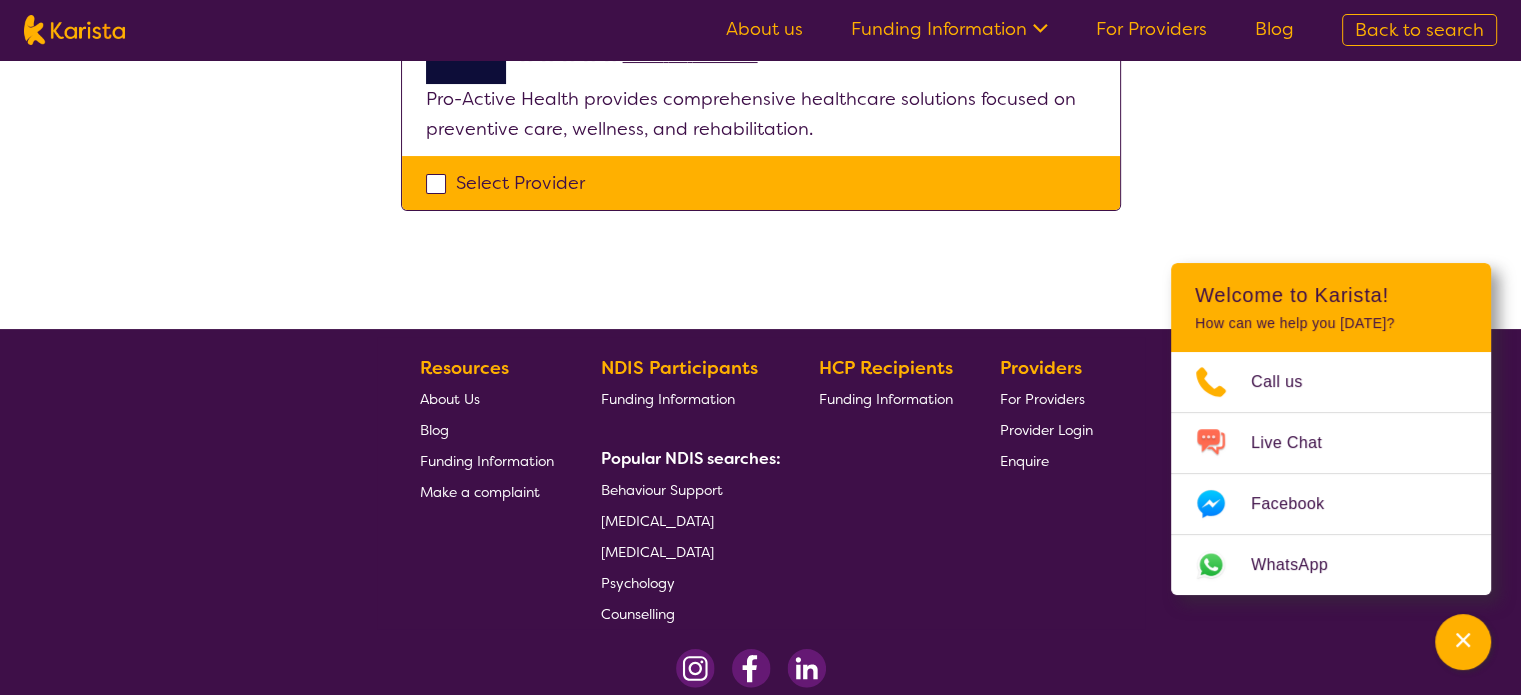 select on "Physiotherapy" 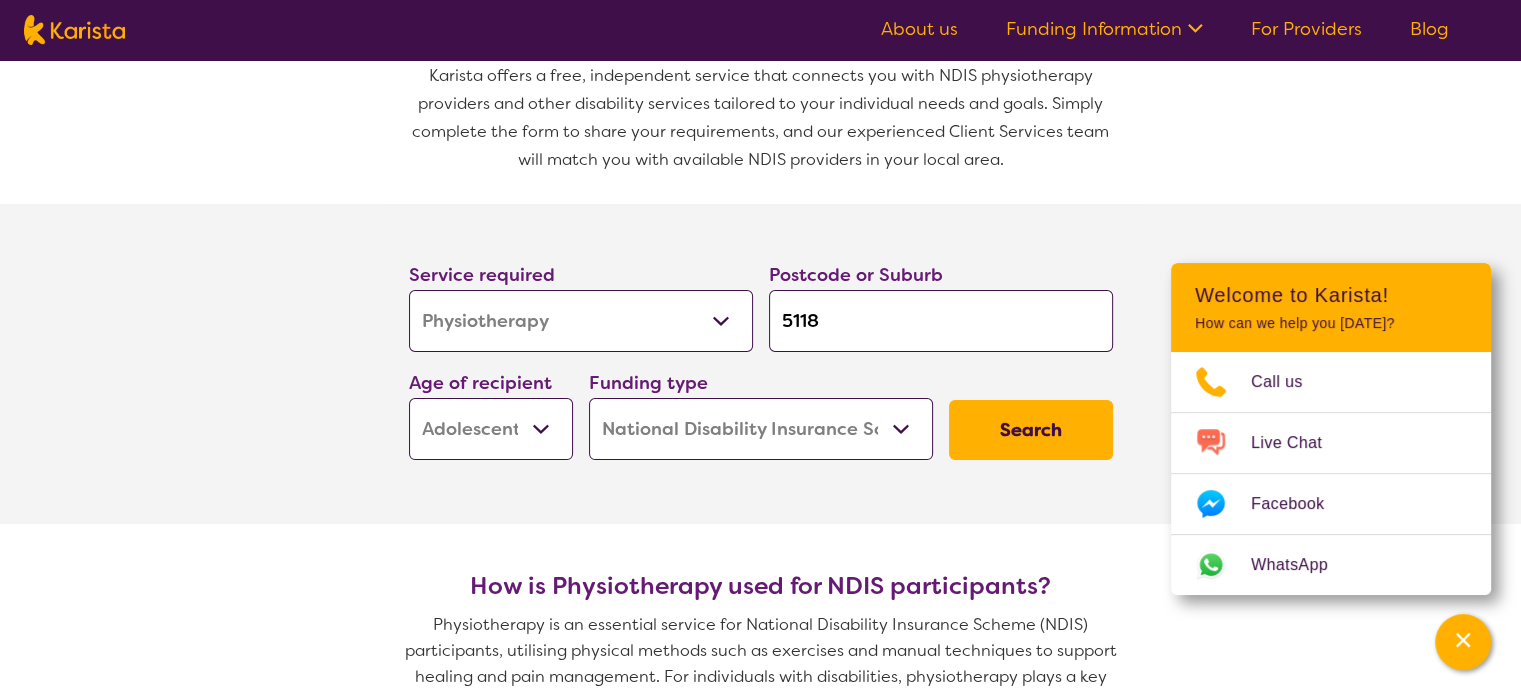 click on "Early Childhood - 0 to 9 Child - 10 to 11 Adolescent - 12 to 17 Adult - 18 to 64 Aged - [DEMOGRAPHIC_DATA]+" at bounding box center (491, 429) 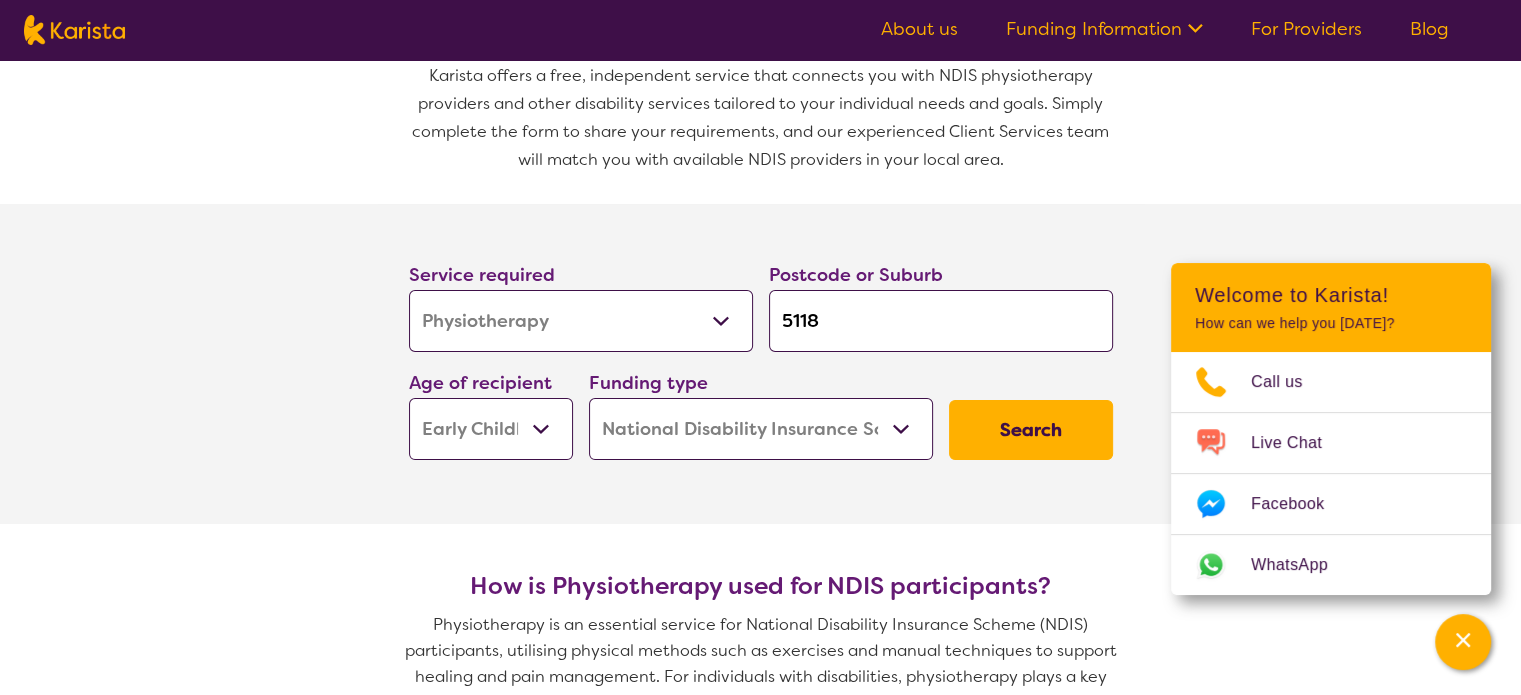 click on "Early Childhood - 0 to 9 Child - 10 to 11 Adolescent - 12 to 17 Adult - 18 to 64 Aged - [DEMOGRAPHIC_DATA]+" at bounding box center [491, 429] 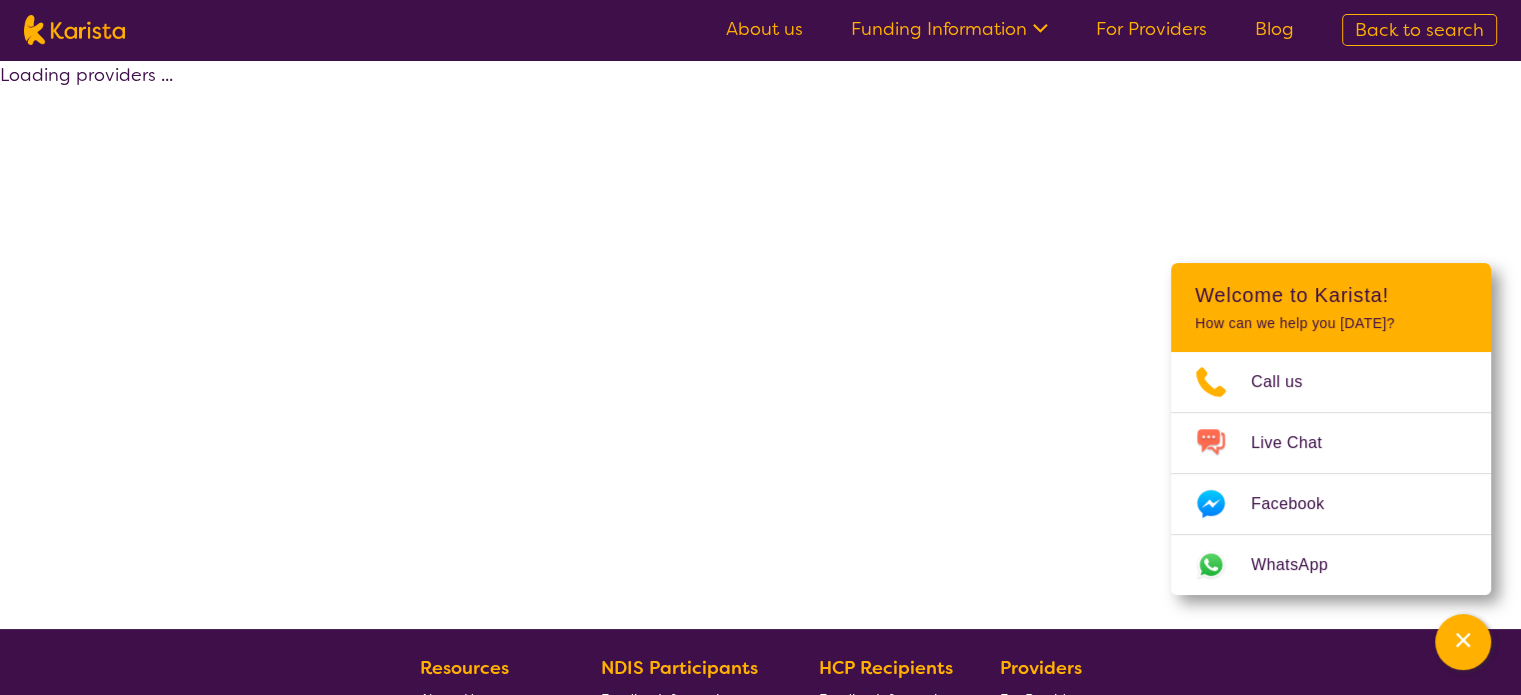 select on "by_score" 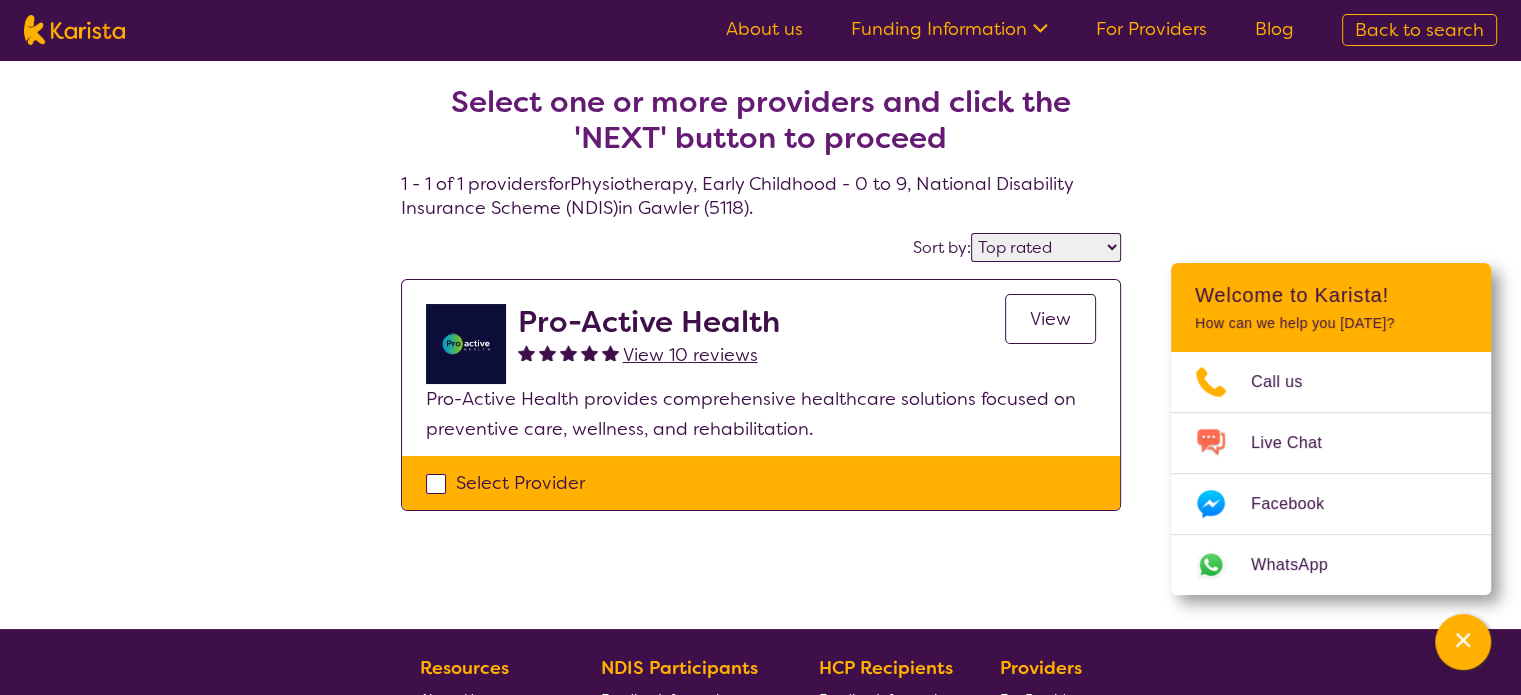 select on "Physiotherapy" 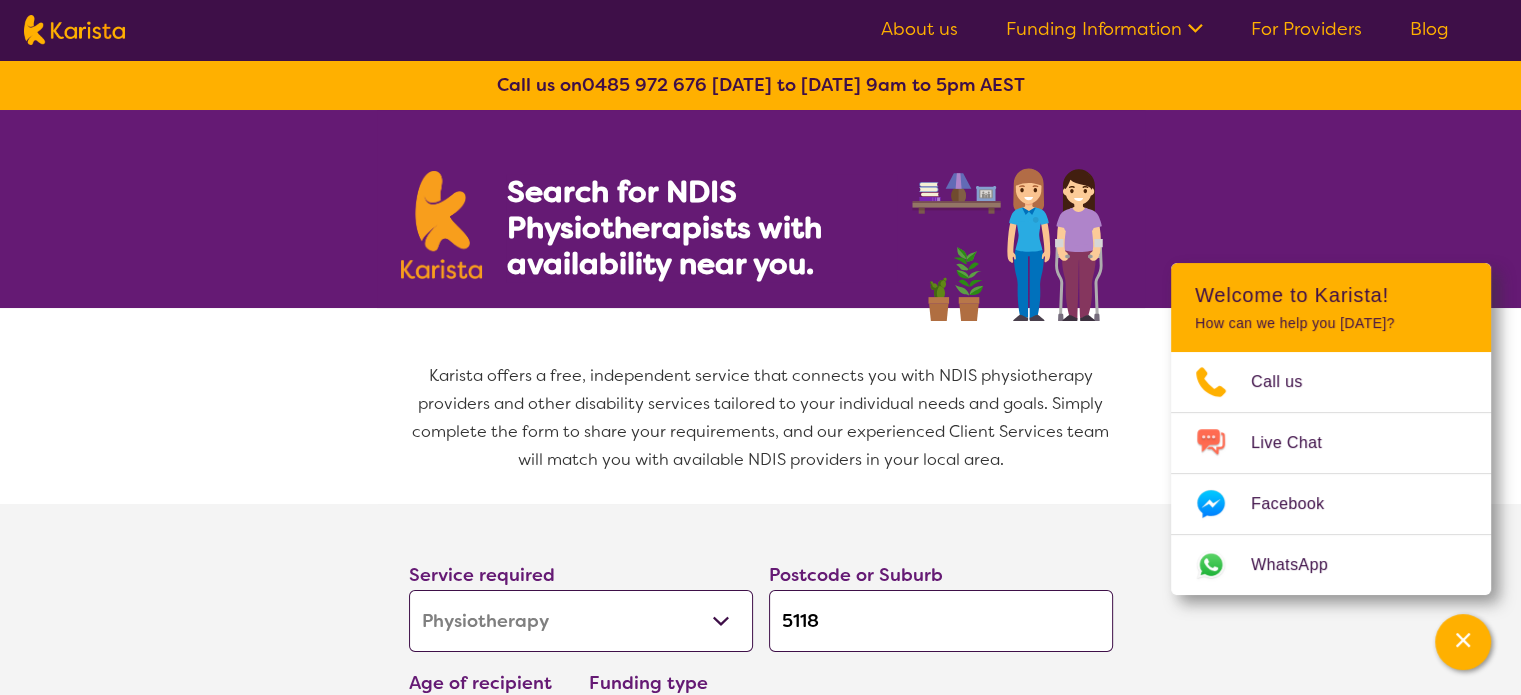 scroll, scrollTop: 300, scrollLeft: 0, axis: vertical 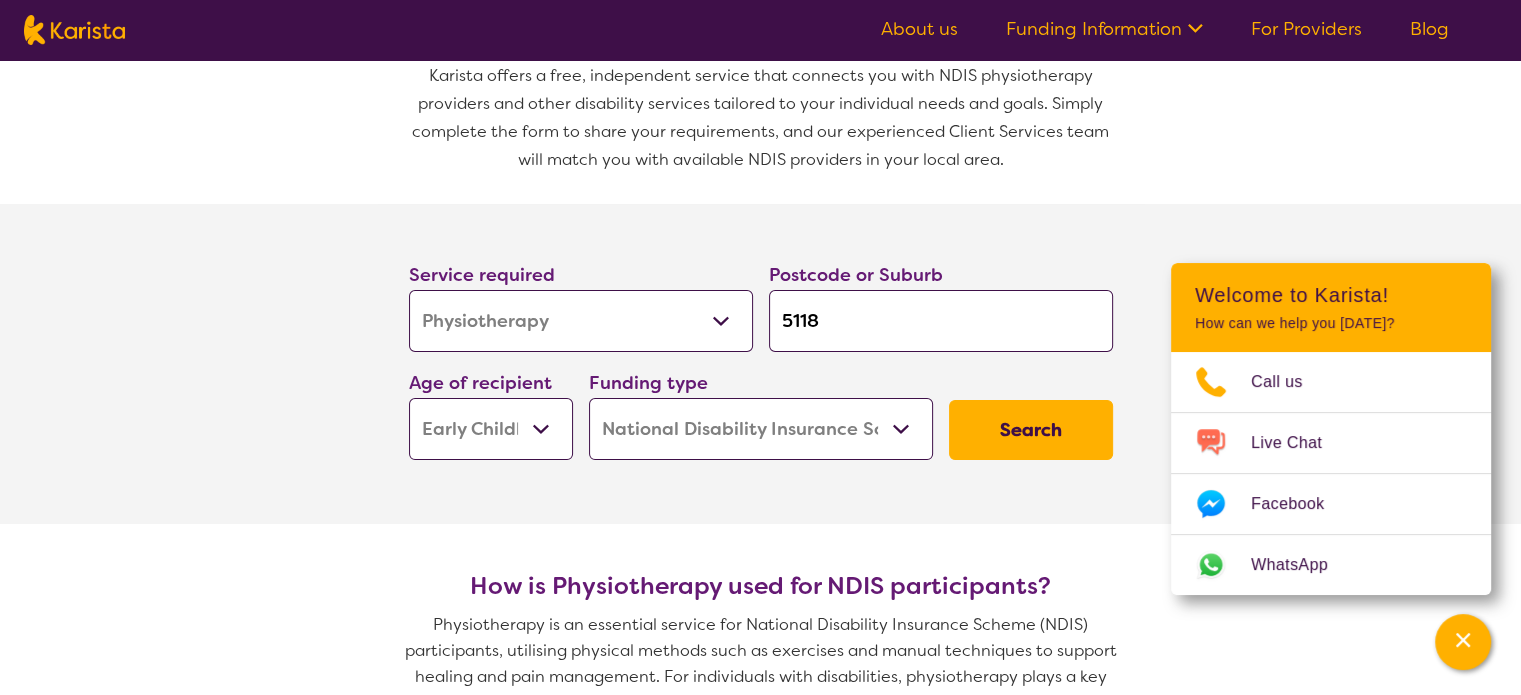 click on "Early Childhood - 0 to 9 Child - 10 to 11 Adolescent - 12 to 17 Adult - 18 to 64 Aged - [DEMOGRAPHIC_DATA]+" at bounding box center (491, 429) 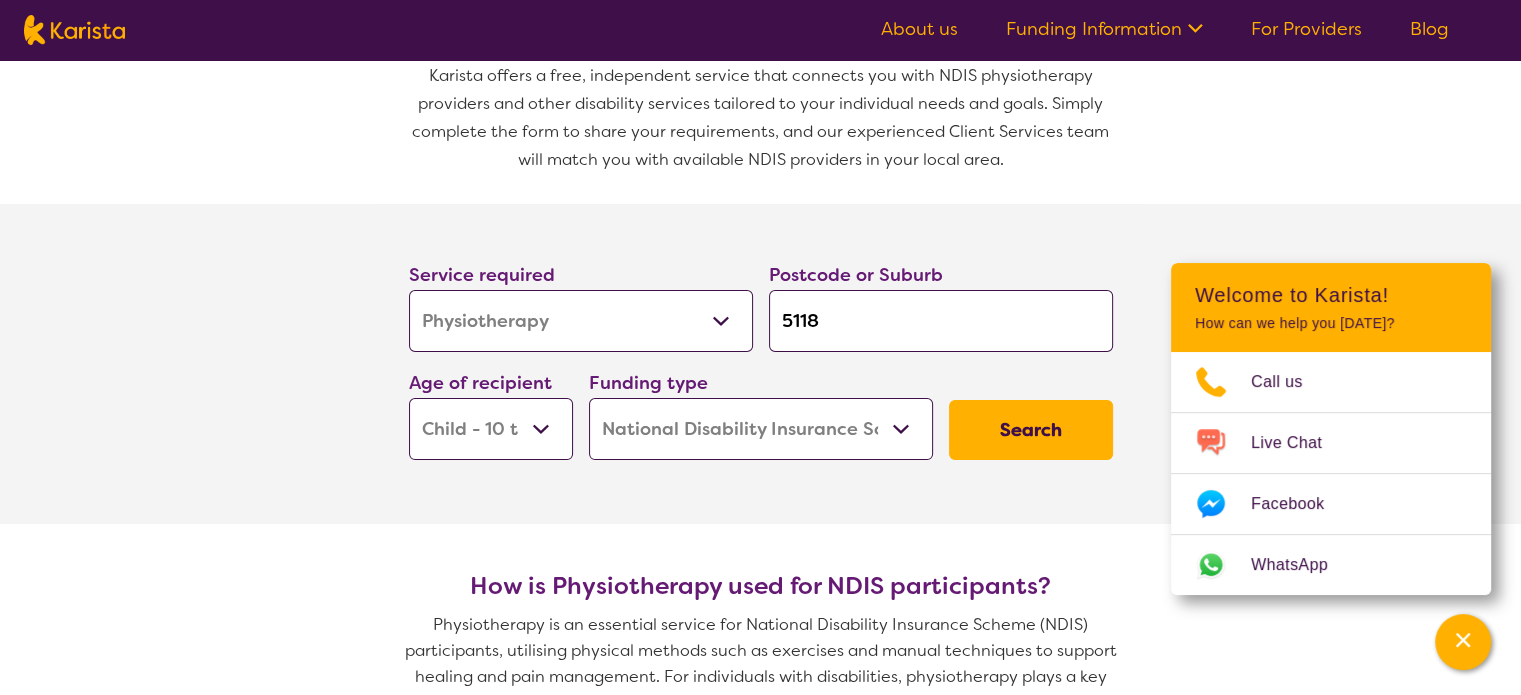 click on "Early Childhood - 0 to 9 Child - 10 to 11 Adolescent - 12 to 17 Adult - 18 to 64 Aged - [DEMOGRAPHIC_DATA]+" at bounding box center (491, 429) 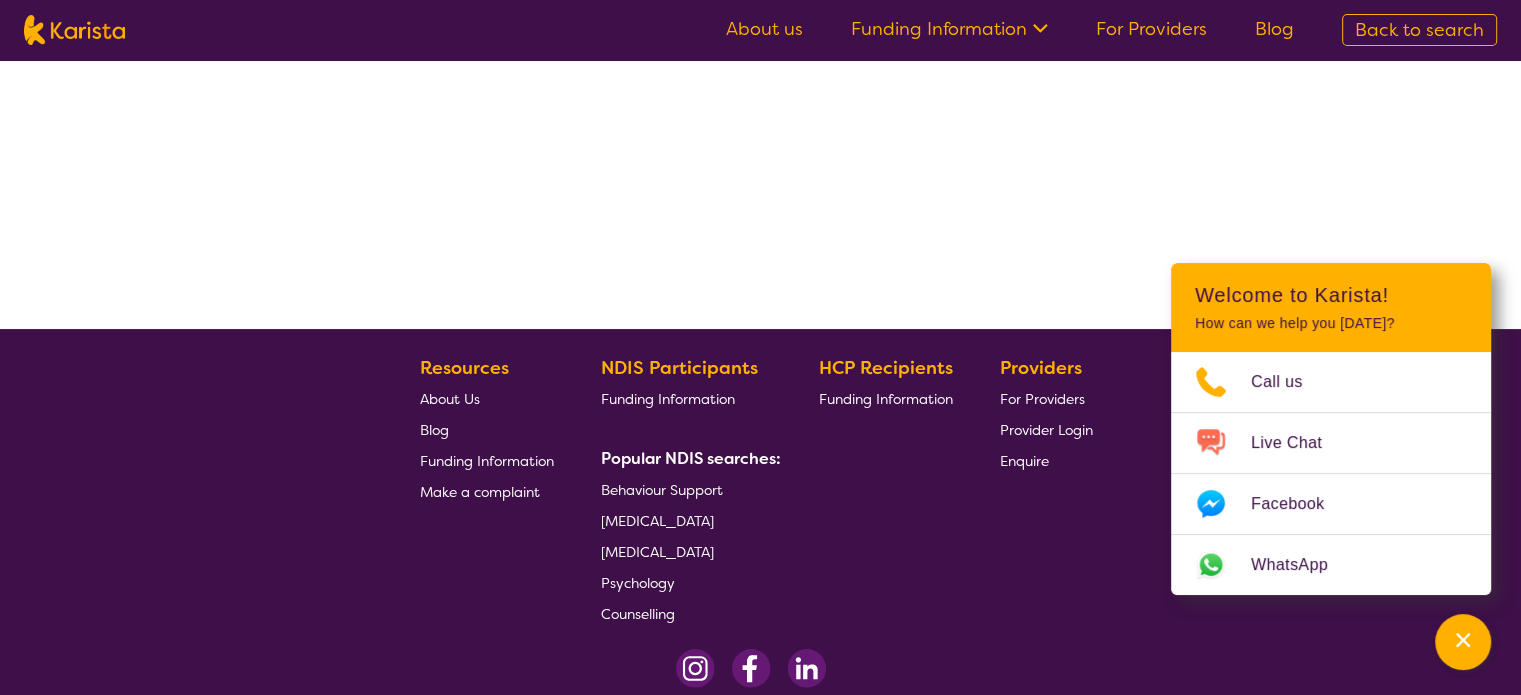 scroll, scrollTop: 0, scrollLeft: 0, axis: both 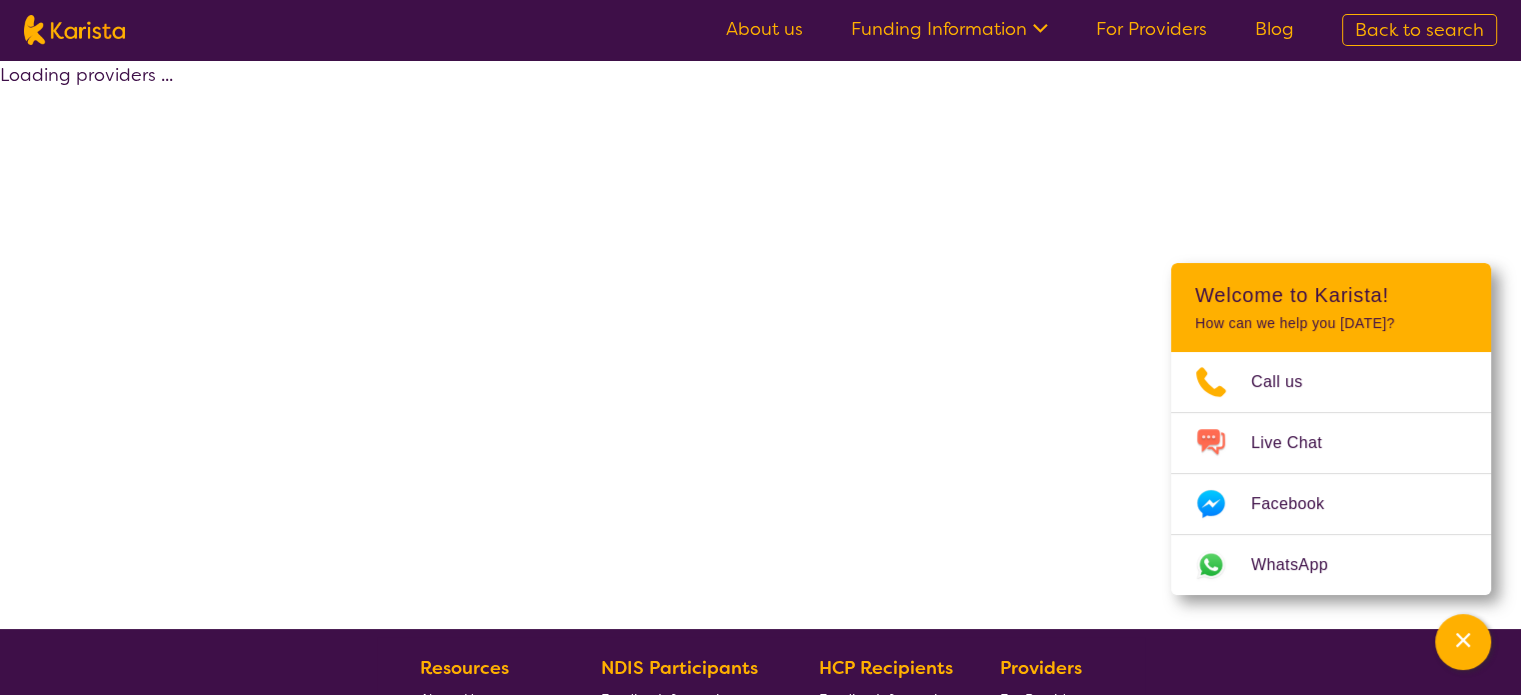 select on "by_score" 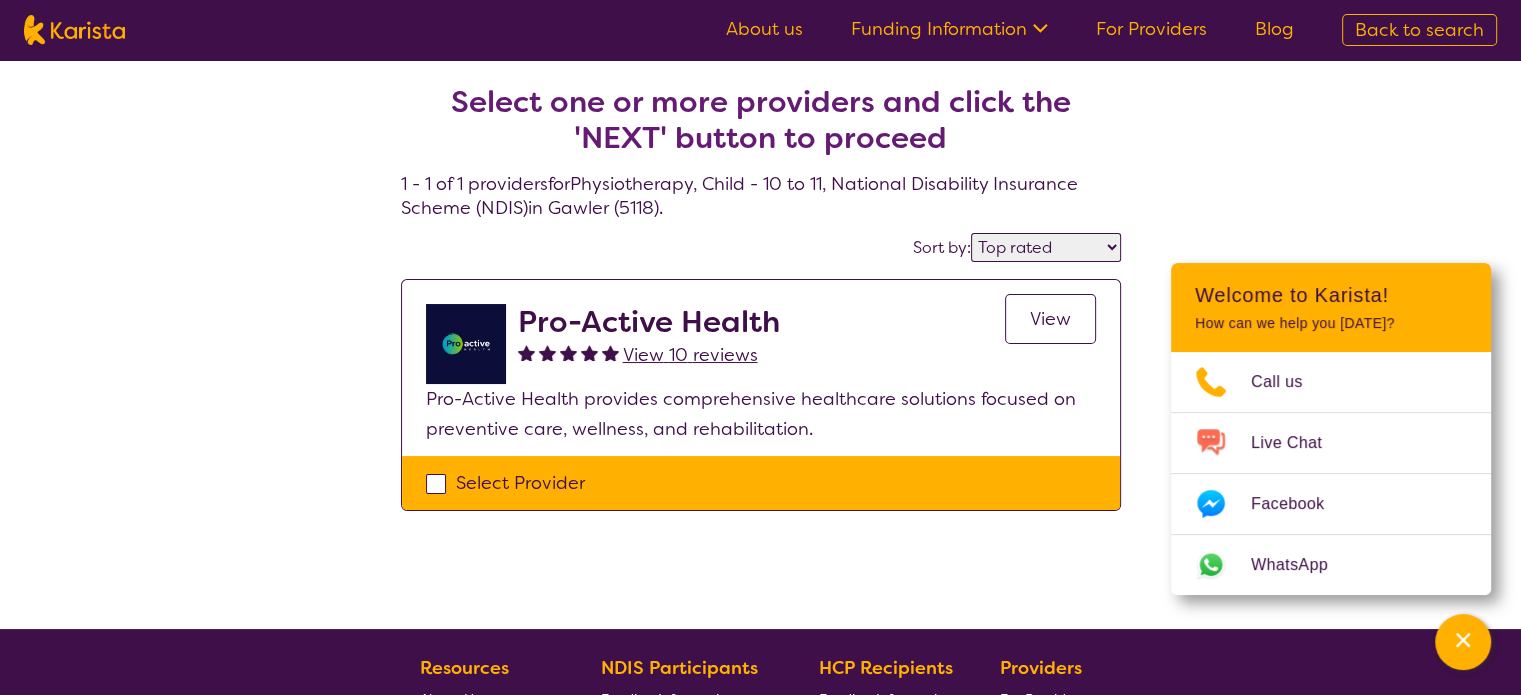 scroll, scrollTop: 300, scrollLeft: 0, axis: vertical 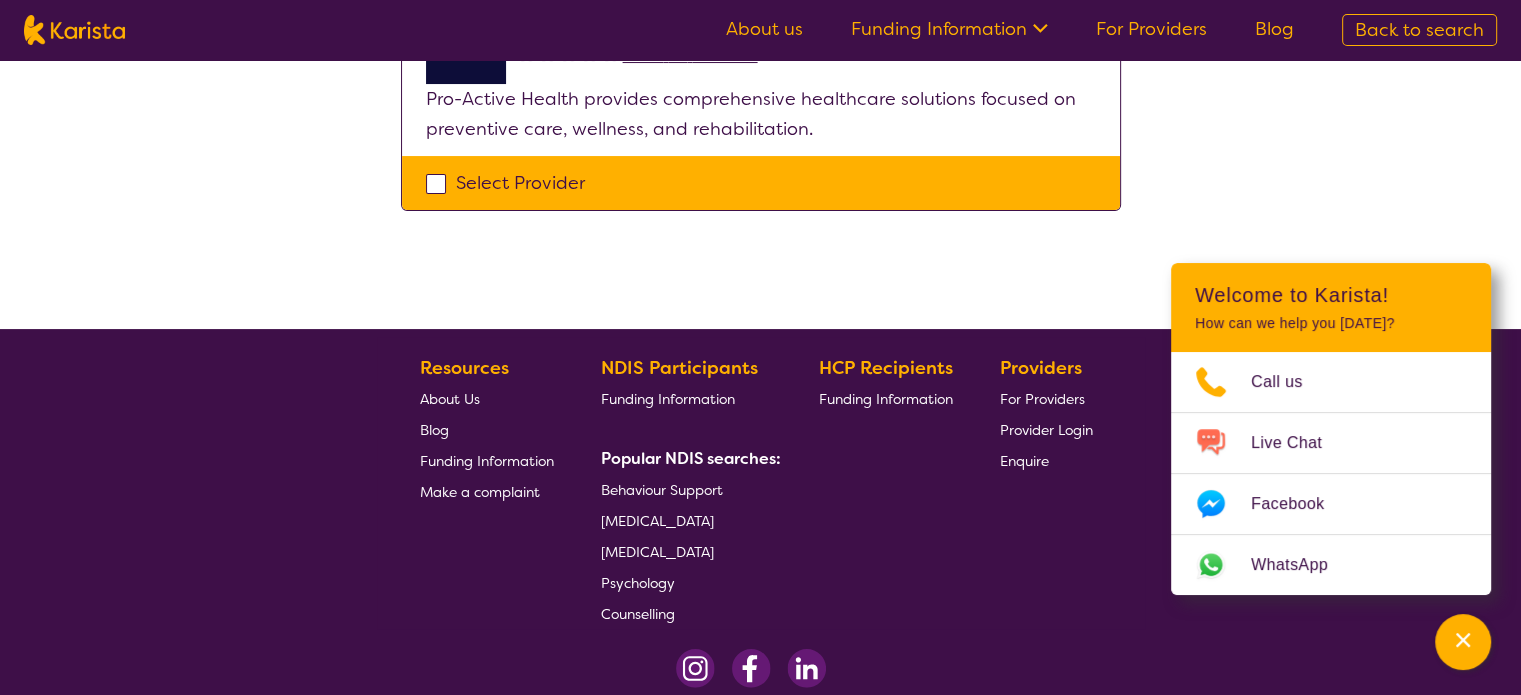 select on "Physiotherapy" 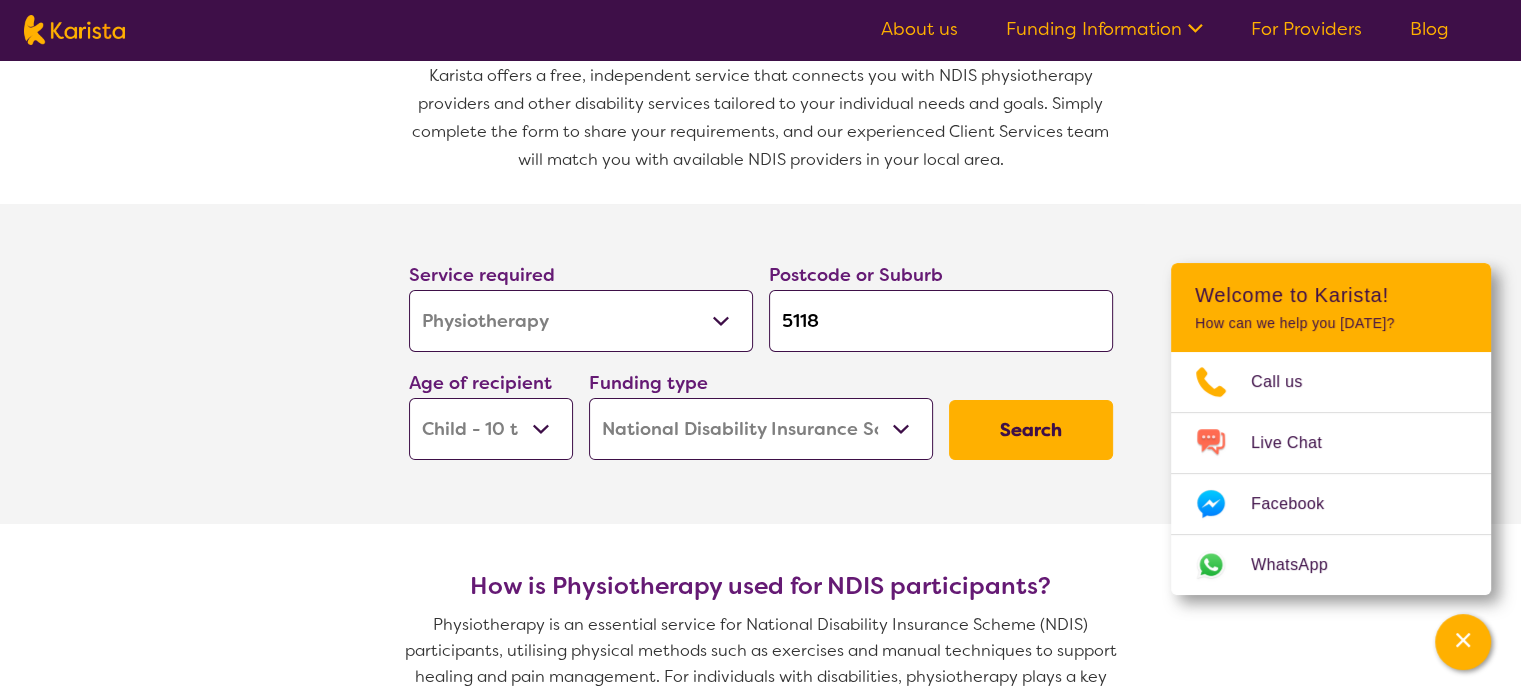 drag, startPoint x: 547, startPoint y: 449, endPoint x: 532, endPoint y: 436, distance: 19.849434 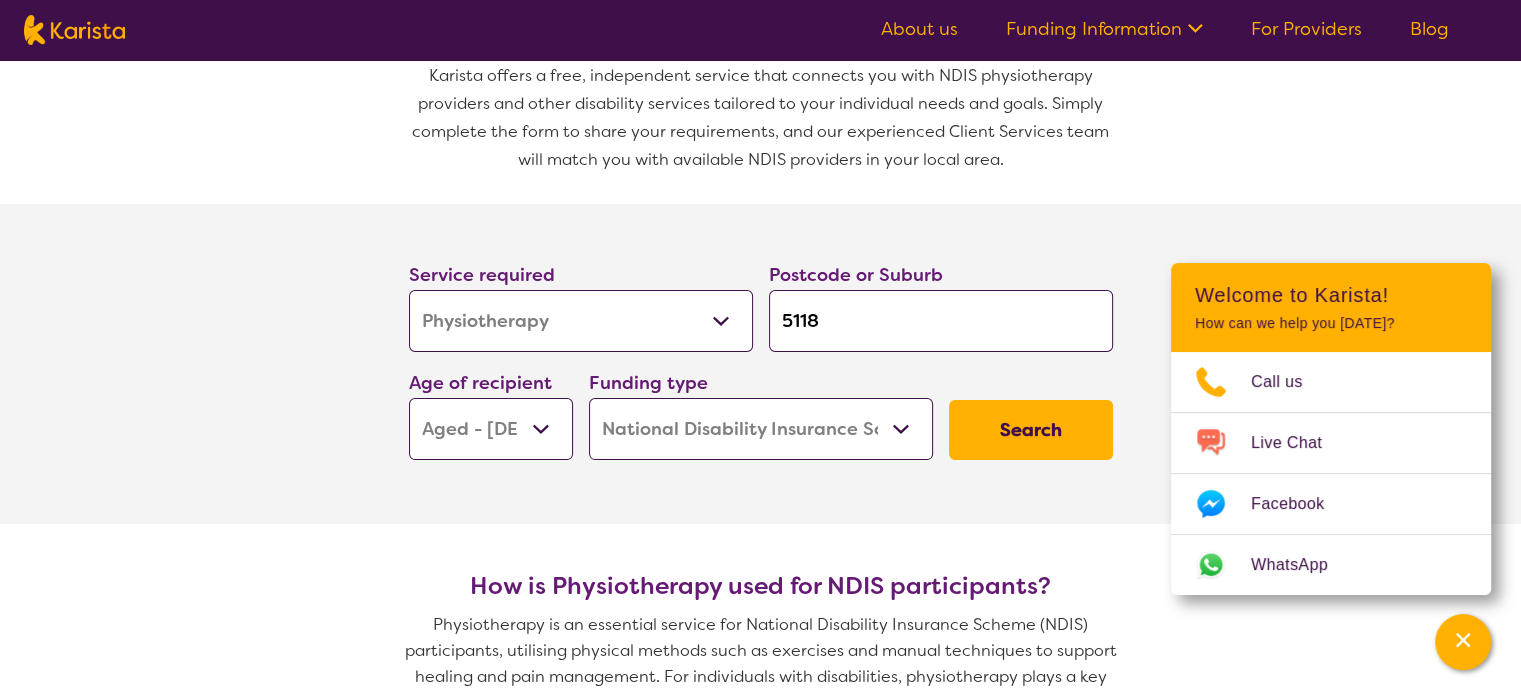click on "Early Childhood - 0 to 9 Child - 10 to 11 Adolescent - 12 to 17 Adult - 18 to 64 Aged - [DEMOGRAPHIC_DATA]+" at bounding box center (491, 429) 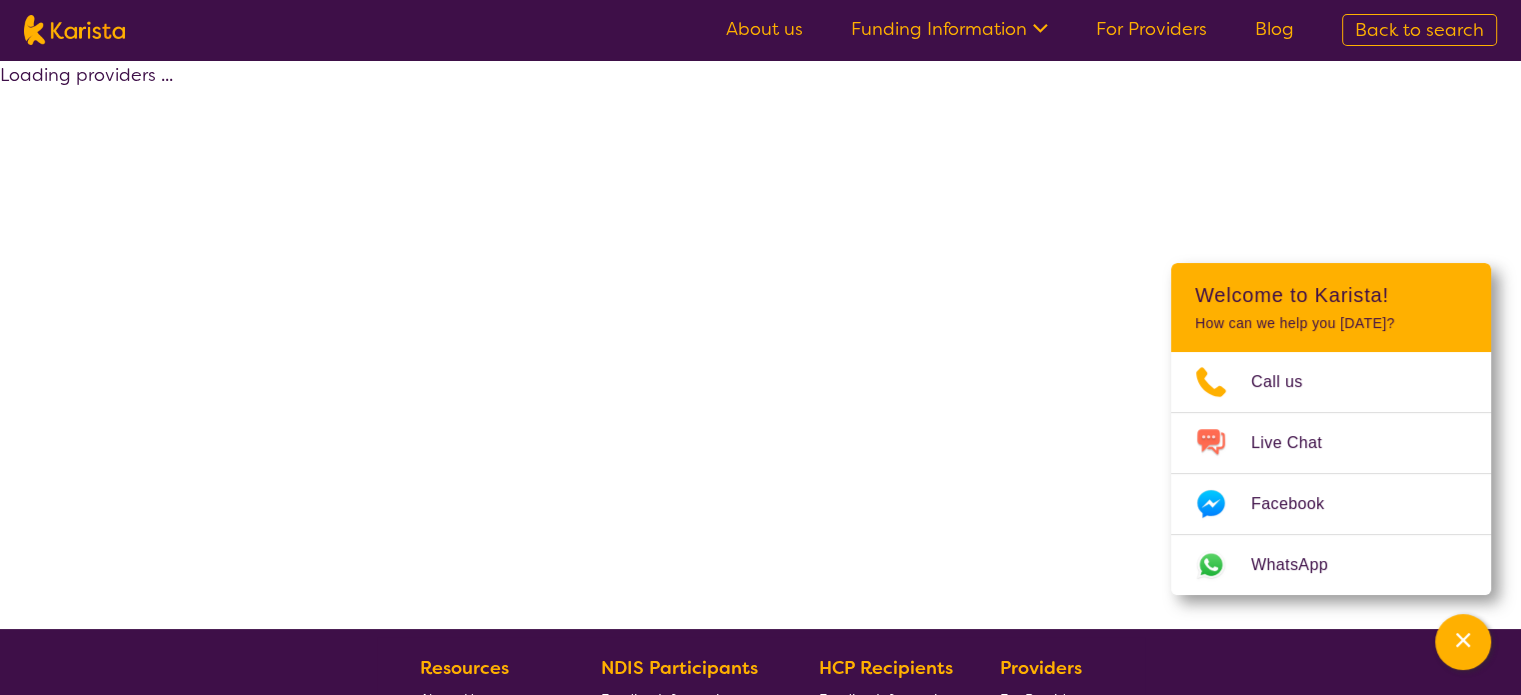 select on "by_score" 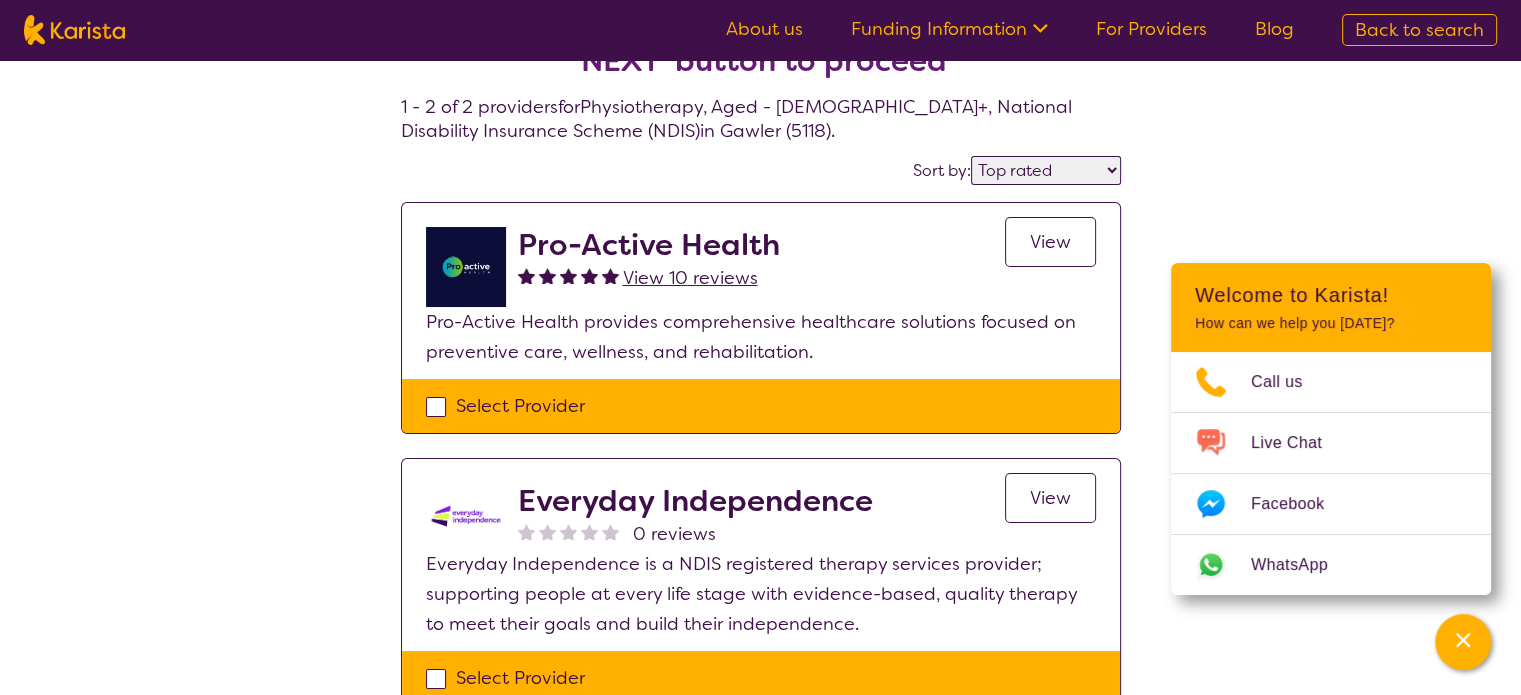 scroll, scrollTop: 200, scrollLeft: 0, axis: vertical 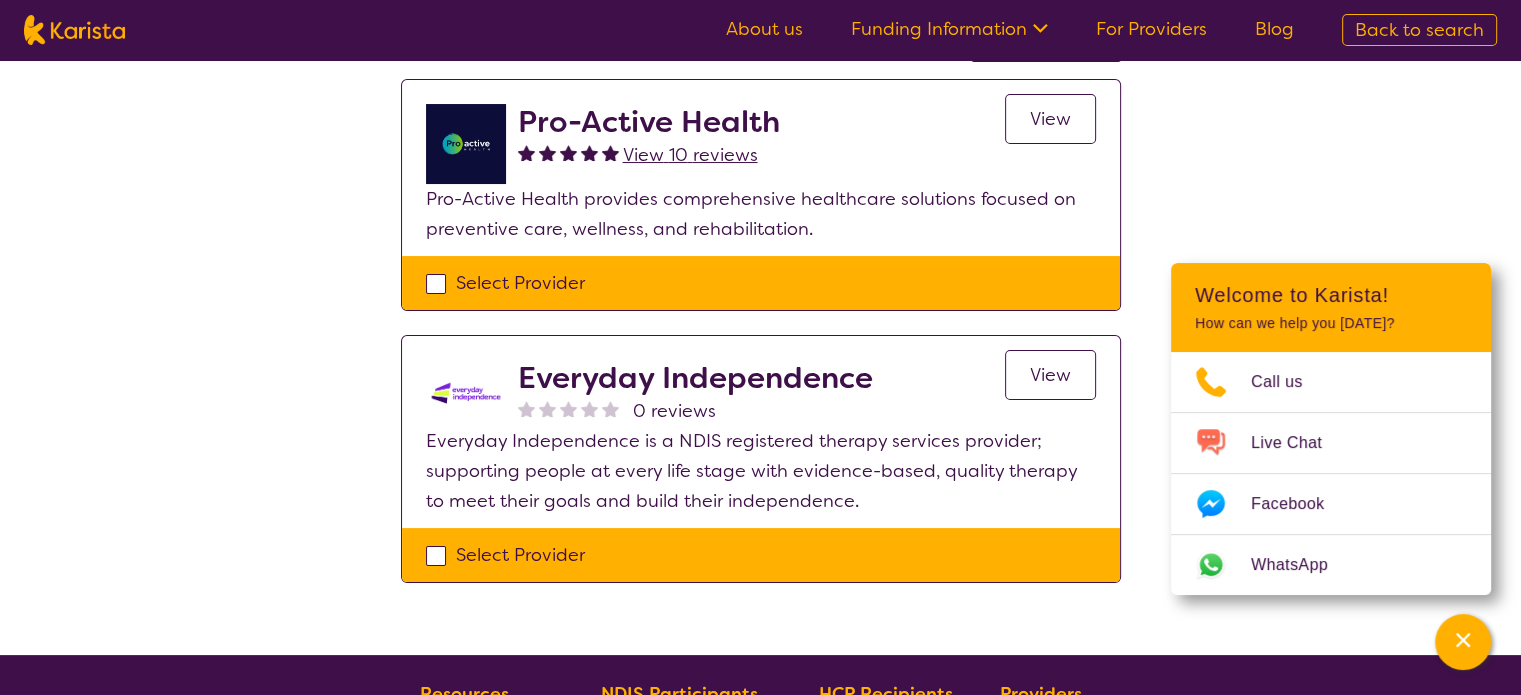 click on "Everyday Independence" at bounding box center [695, 378] 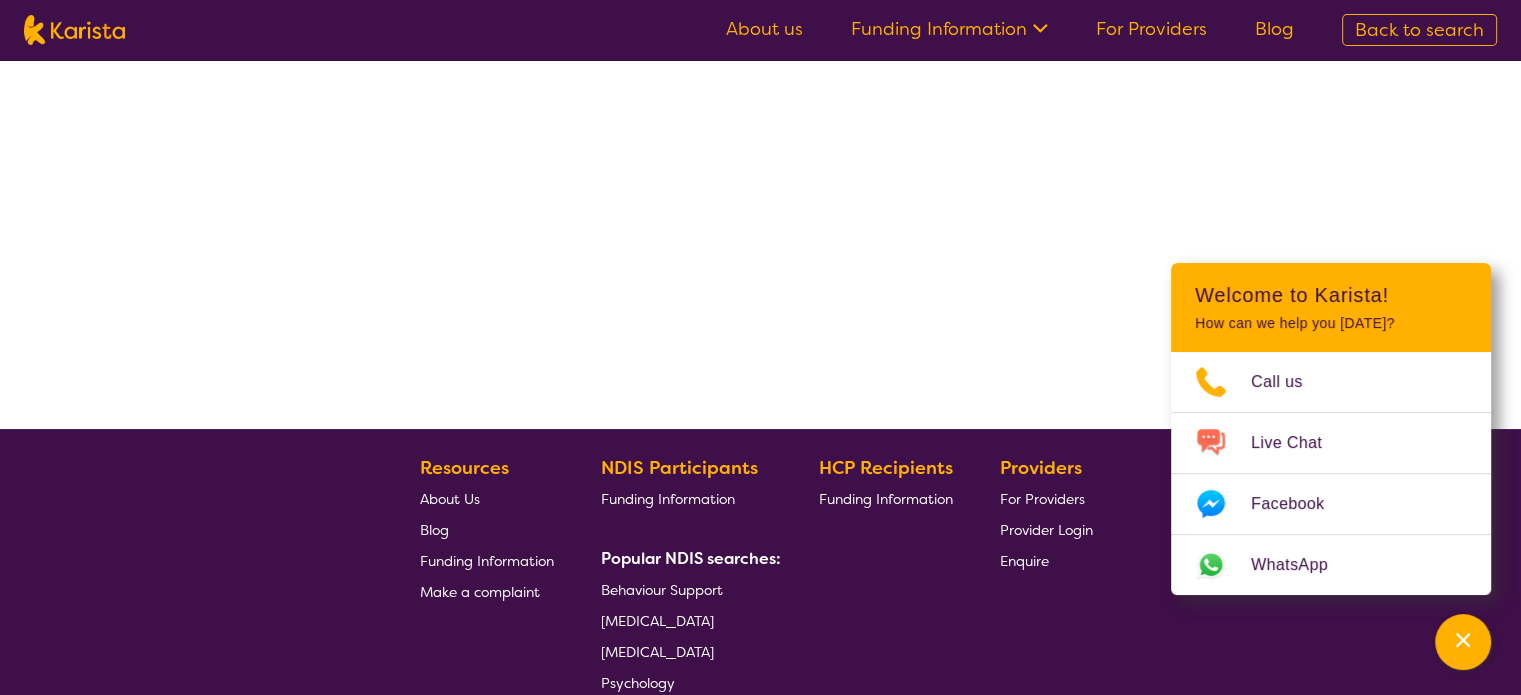 scroll, scrollTop: 0, scrollLeft: 0, axis: both 